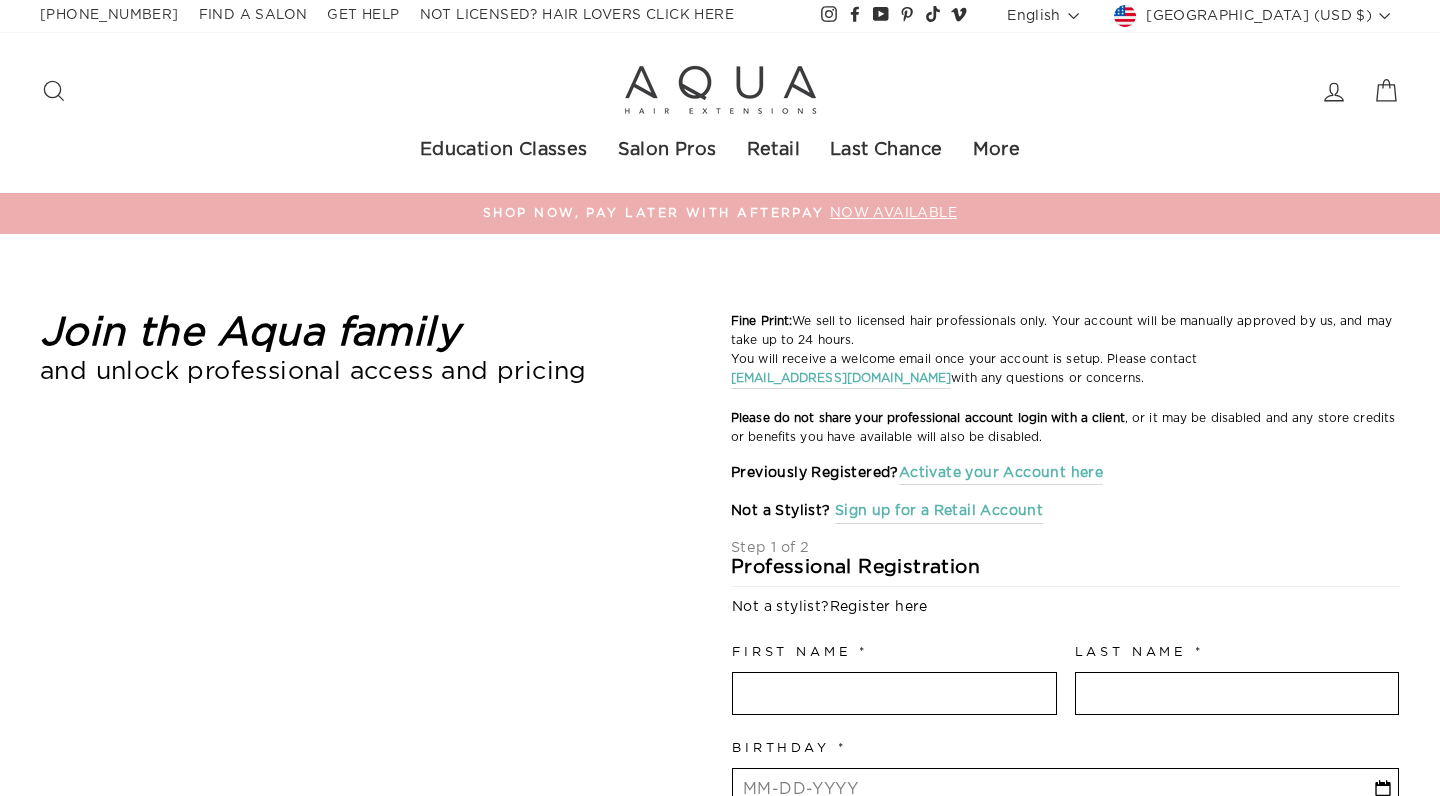 select on "US" 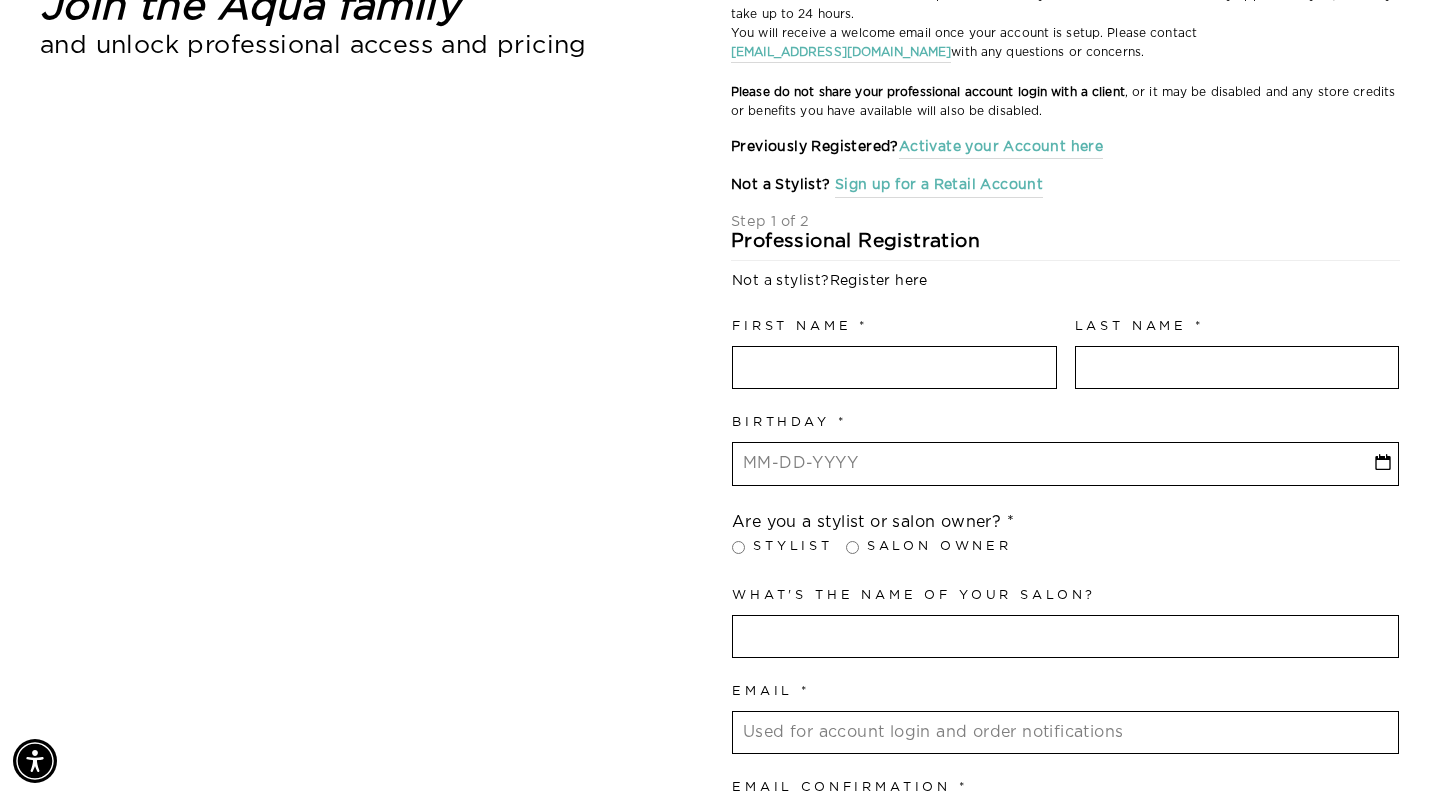 scroll, scrollTop: 233, scrollLeft: 0, axis: vertical 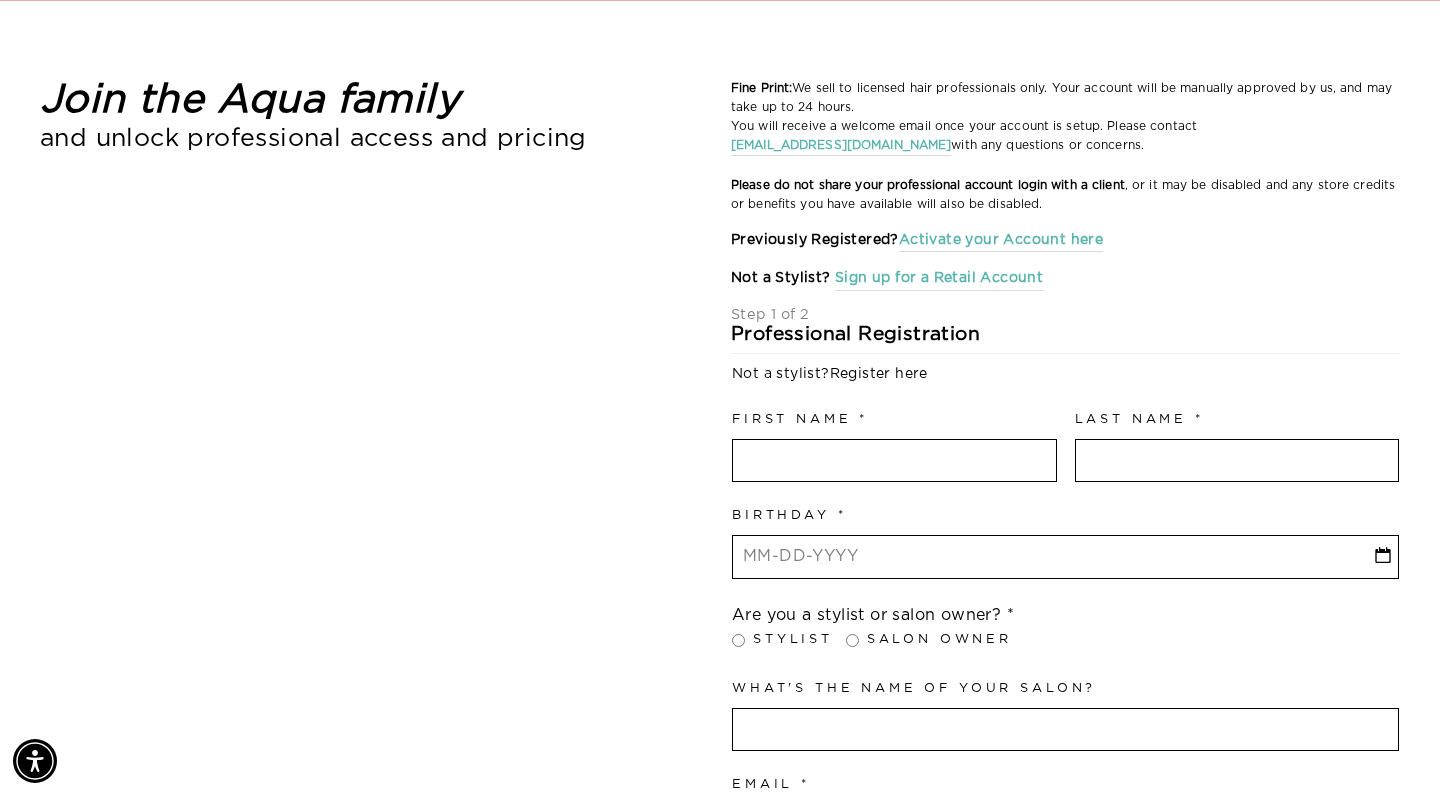 click at bounding box center (894, 461) 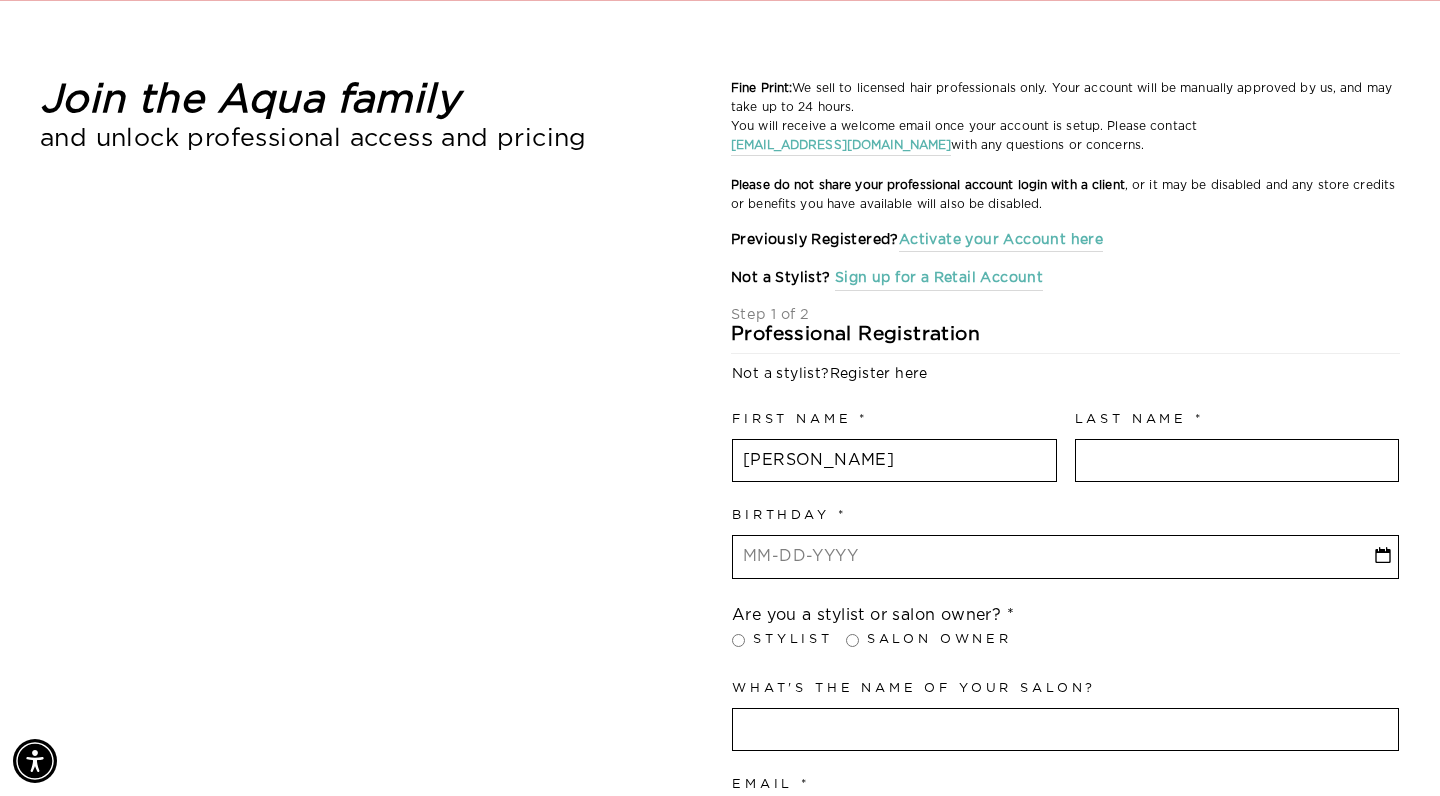 type on "[PERSON_NAME]" 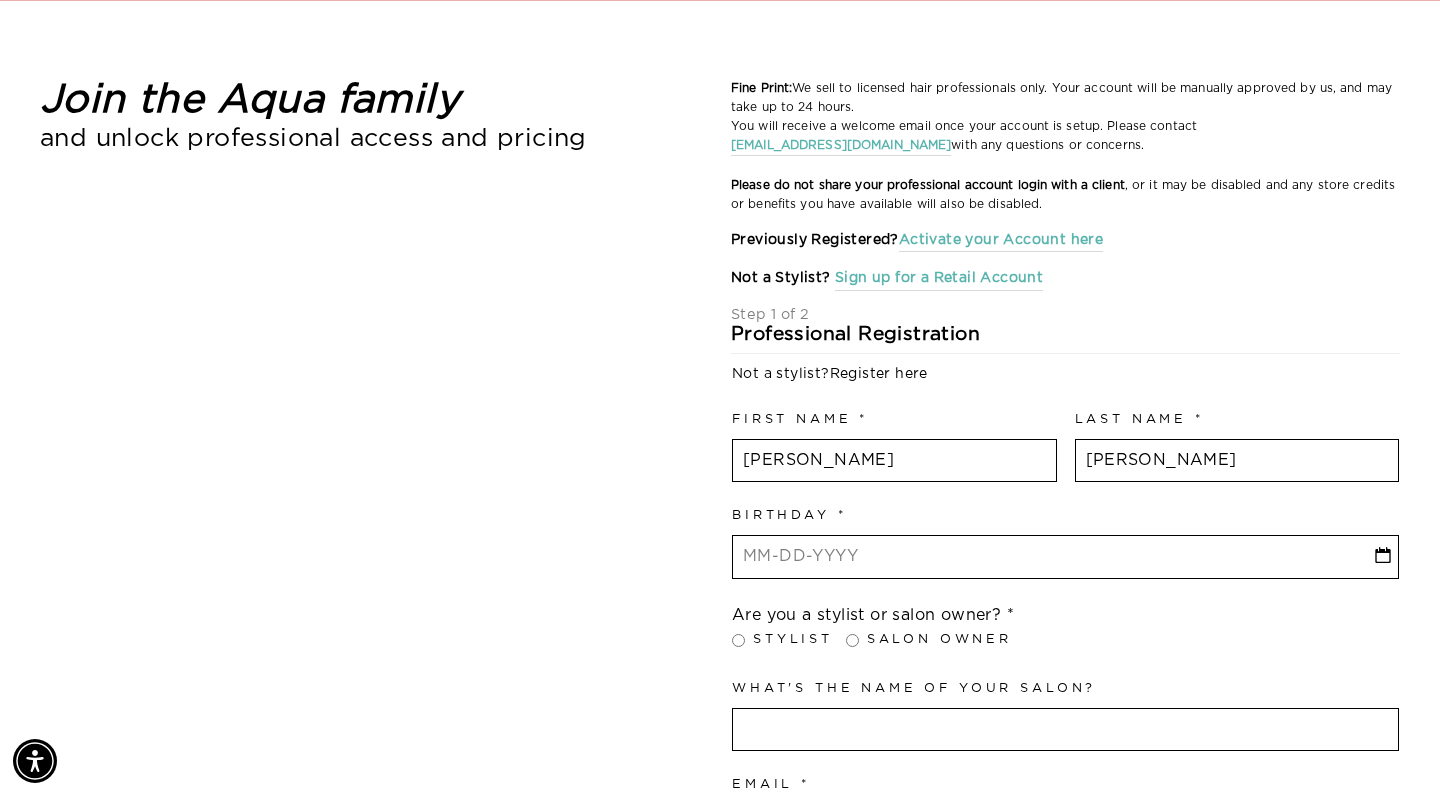 type on "[PERSON_NAME]" 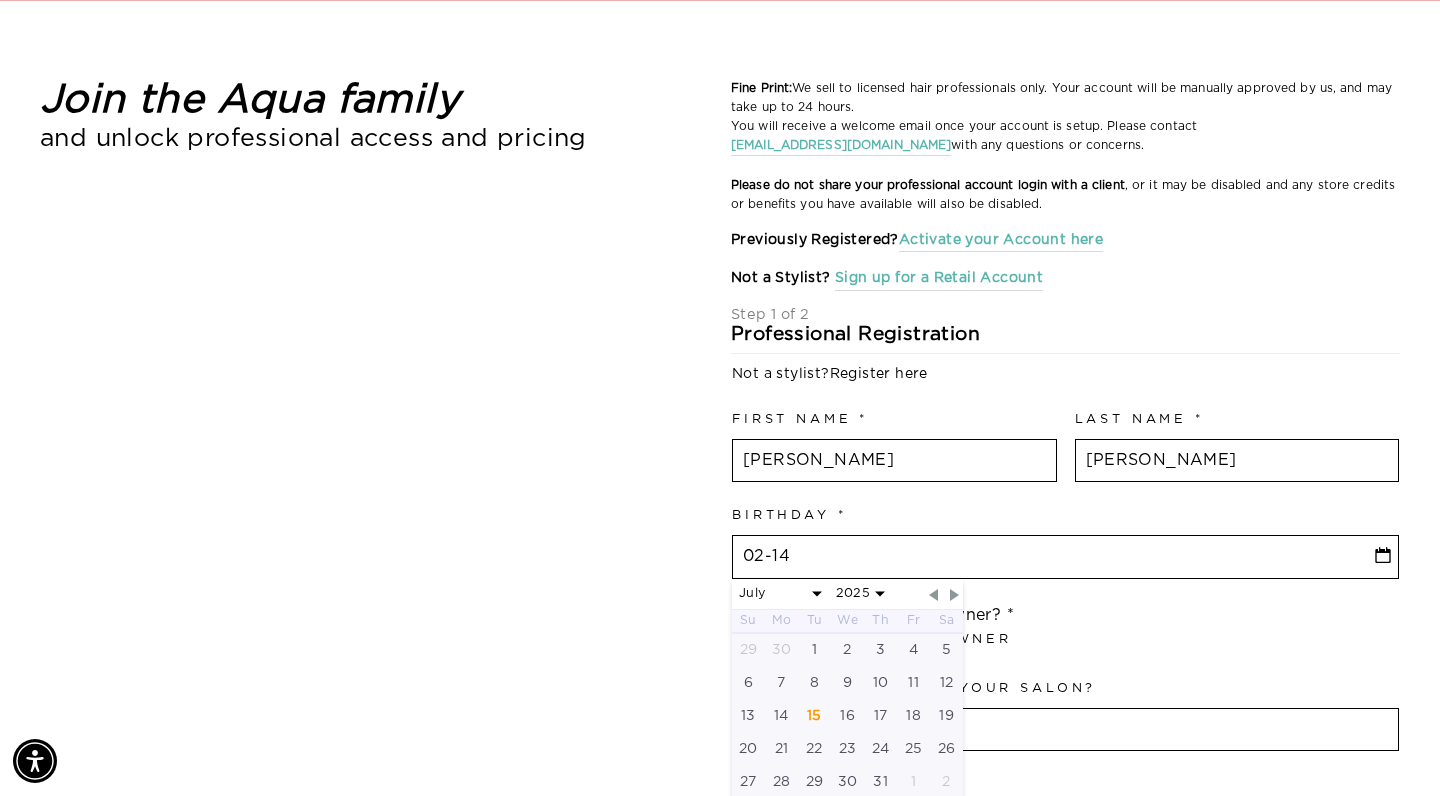 type on "02-14-1" 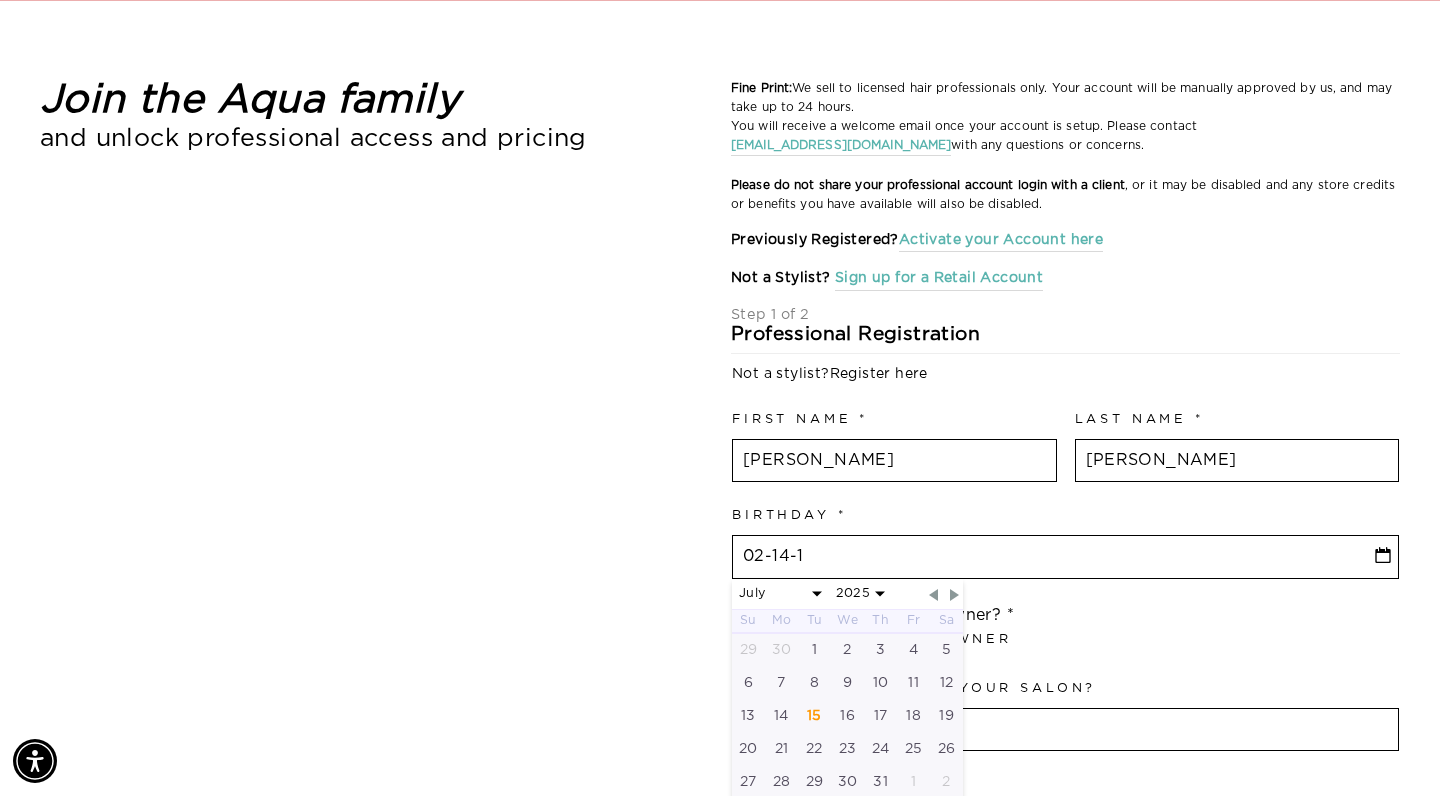 select on "6" 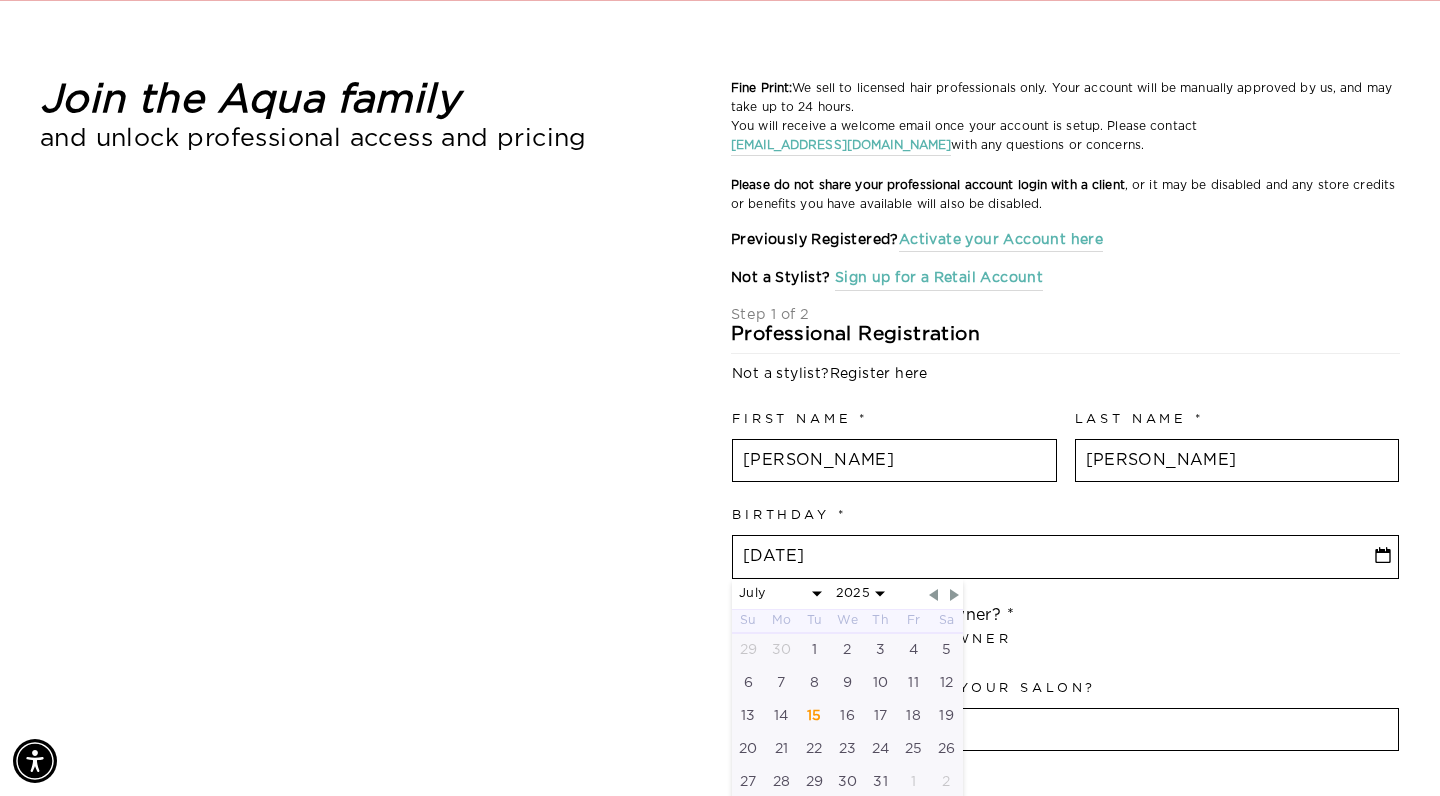 select on "6" 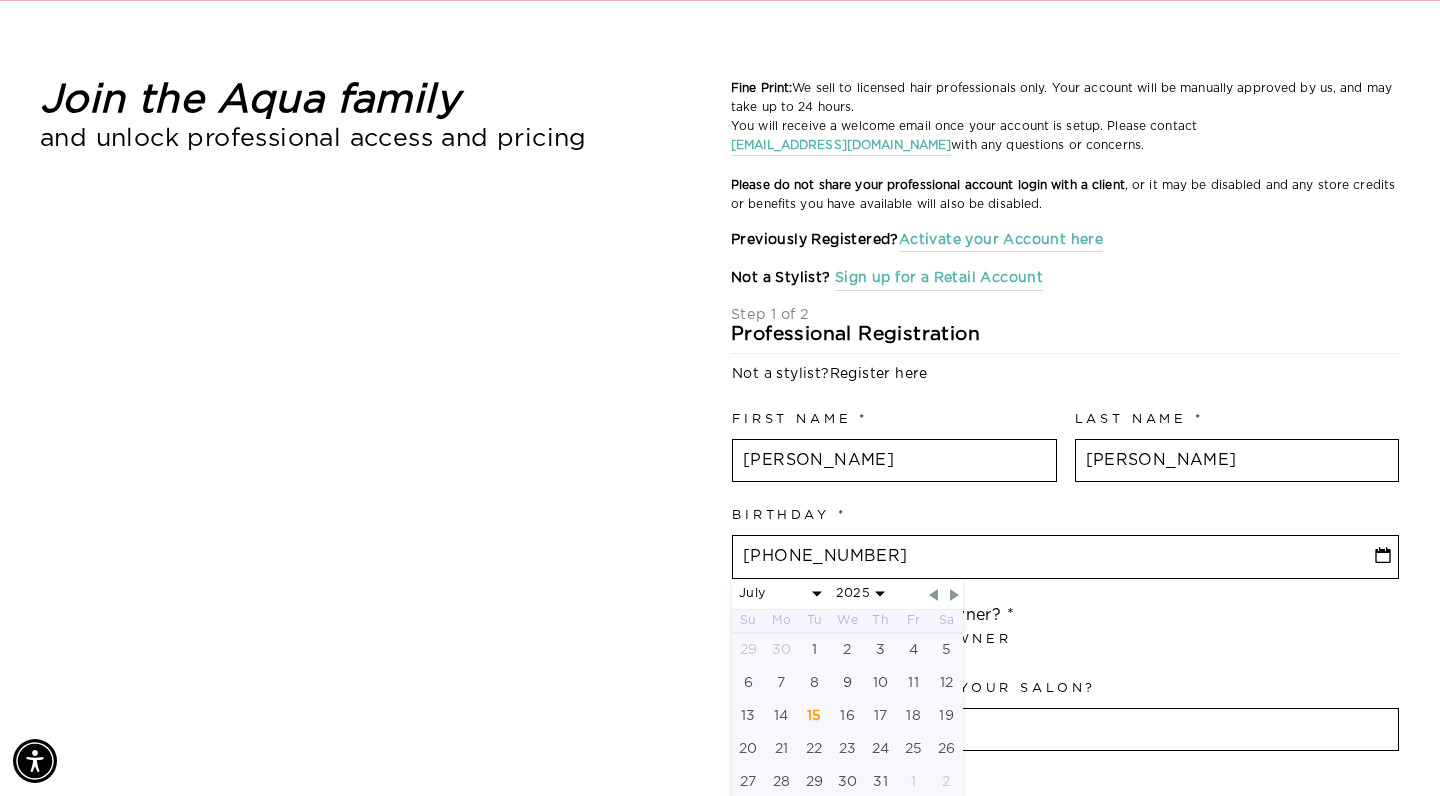 type on "[DATE]" 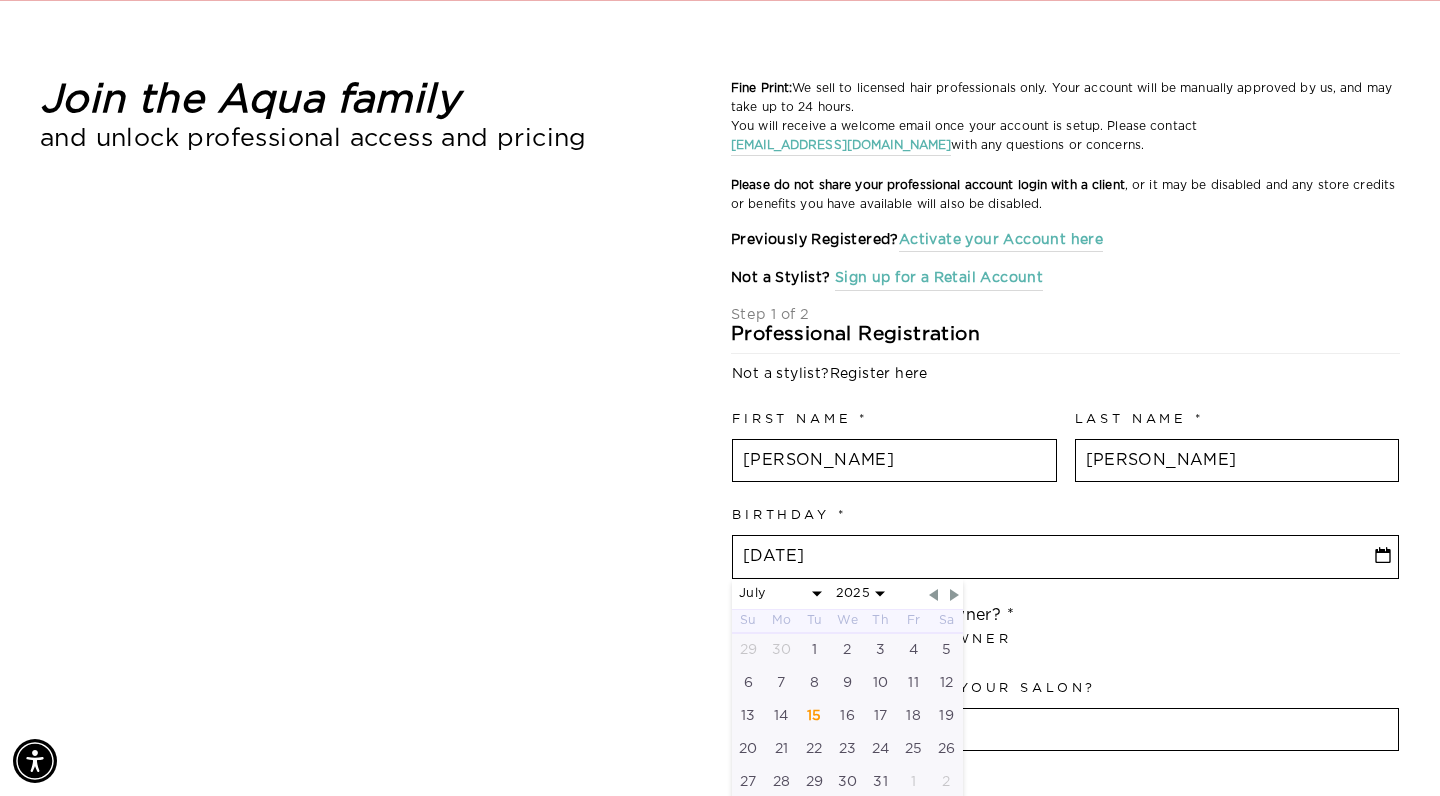 select on "1" 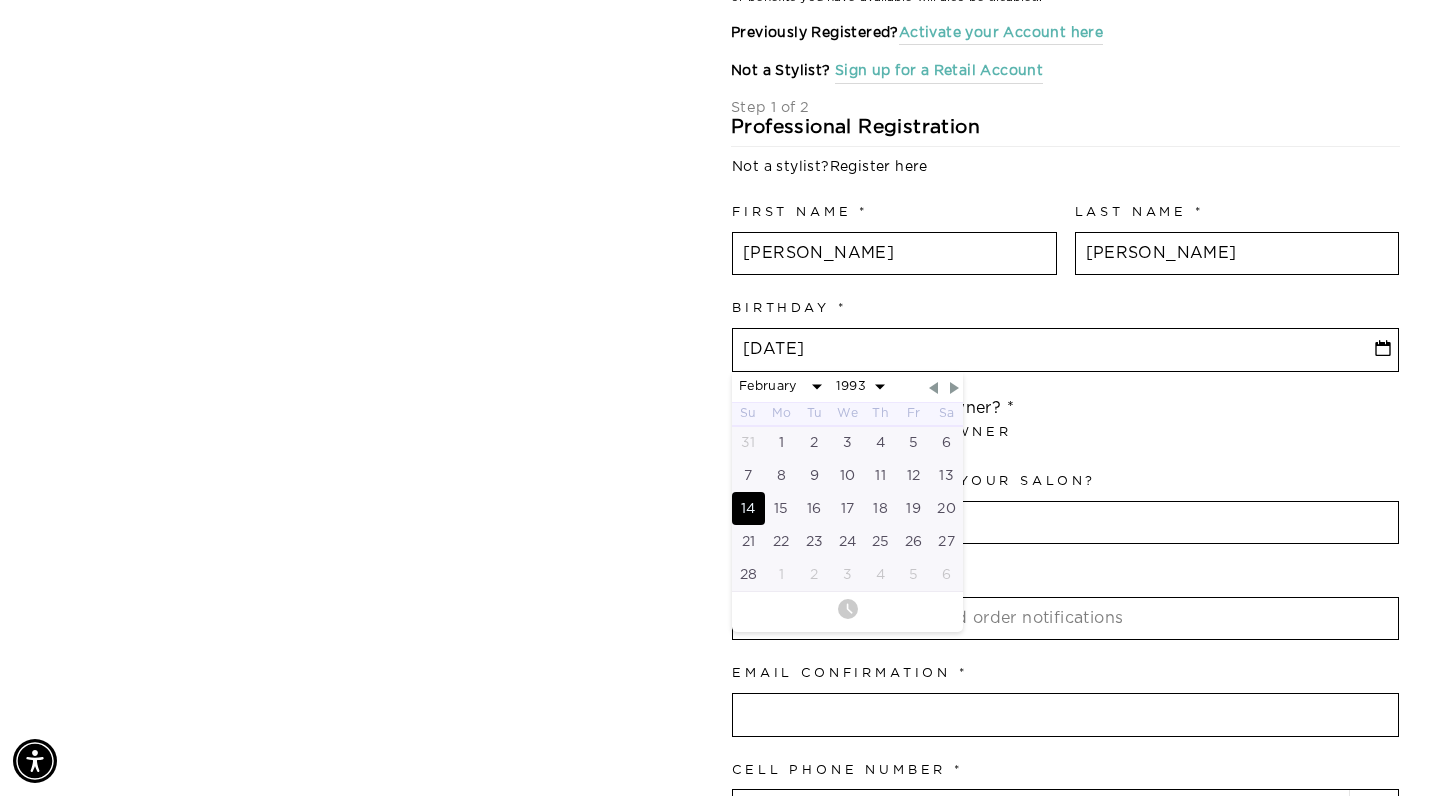 scroll, scrollTop: 486, scrollLeft: 0, axis: vertical 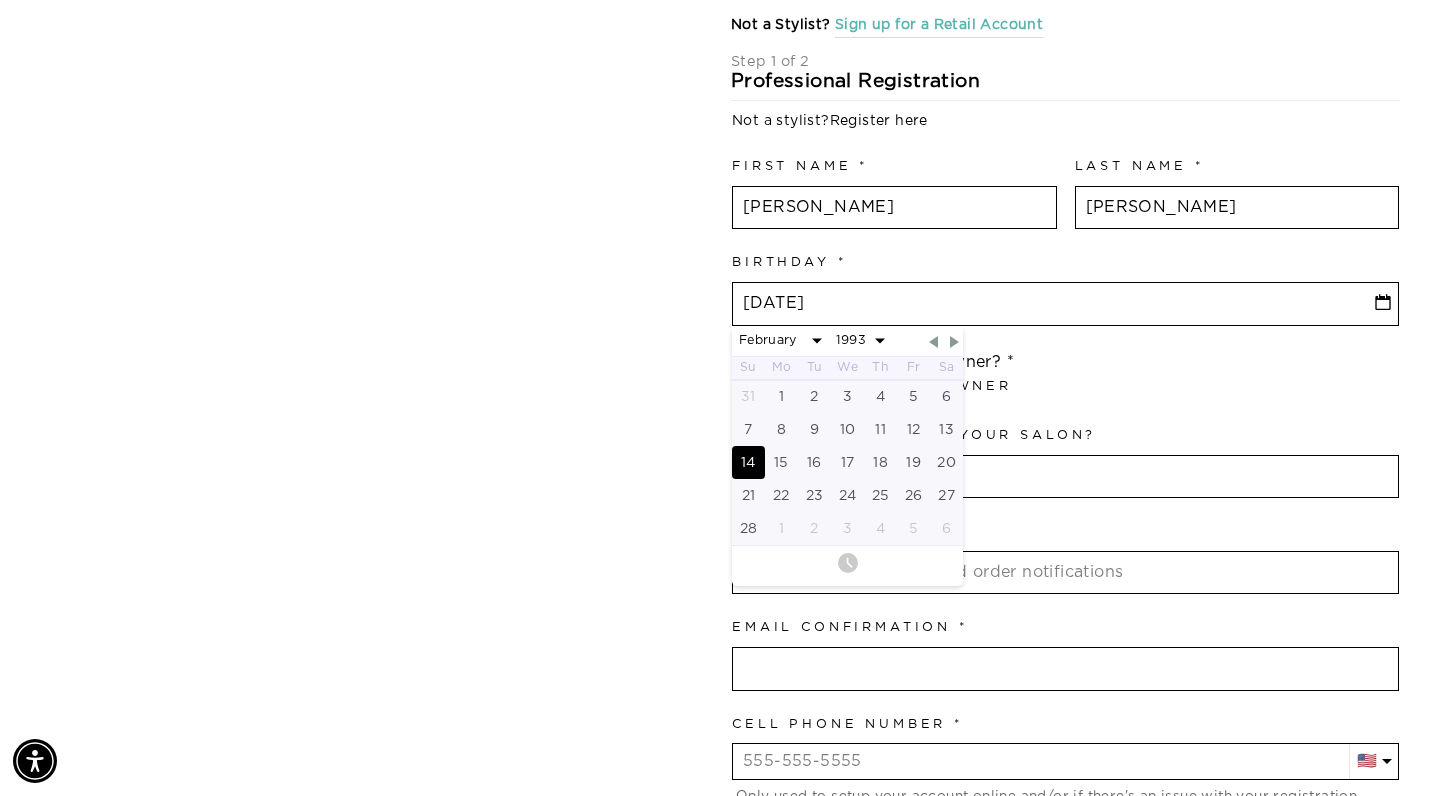 type on "[DATE]" 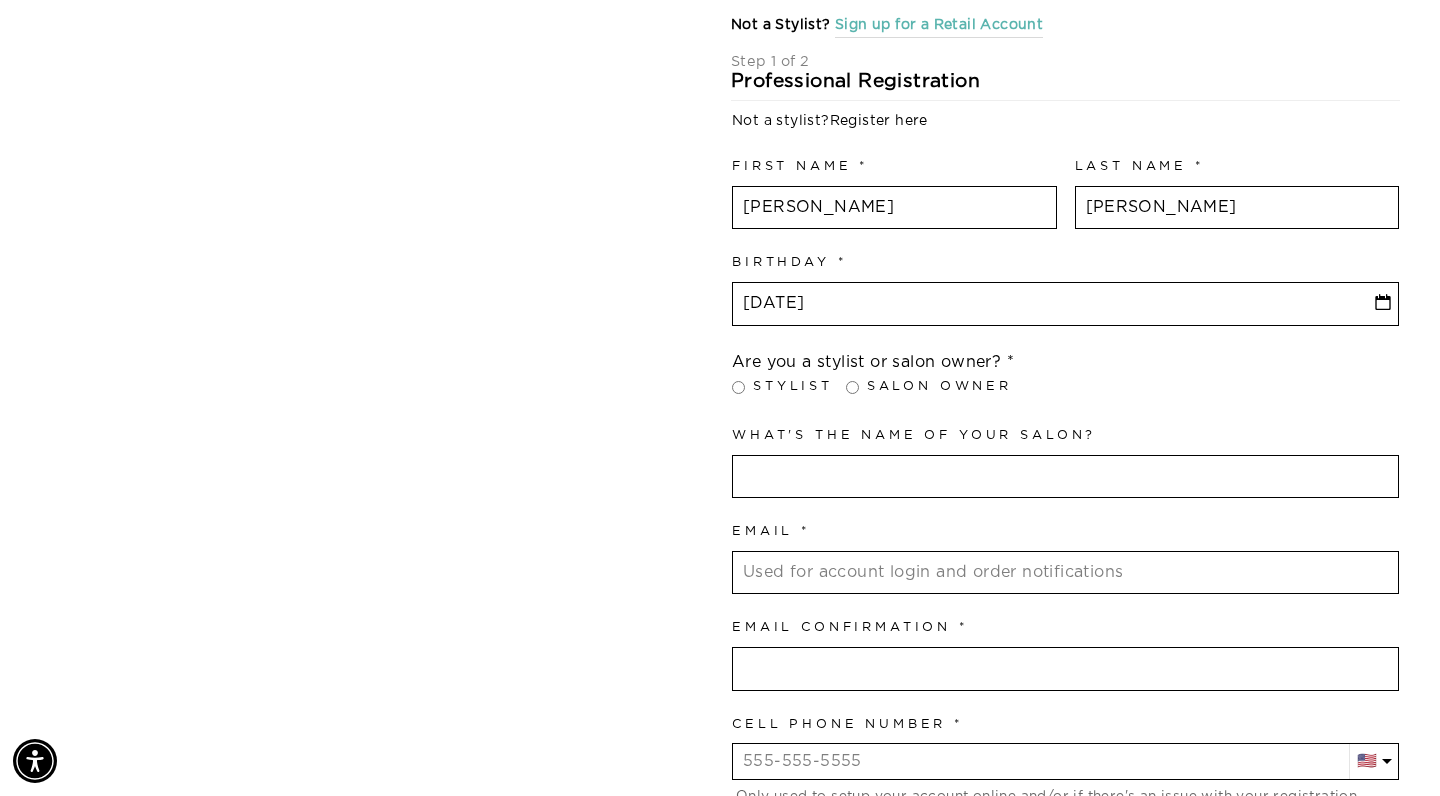 click on "Are you a stylist or salon owner? Stylist Salon Owner" at bounding box center (1065, 377) 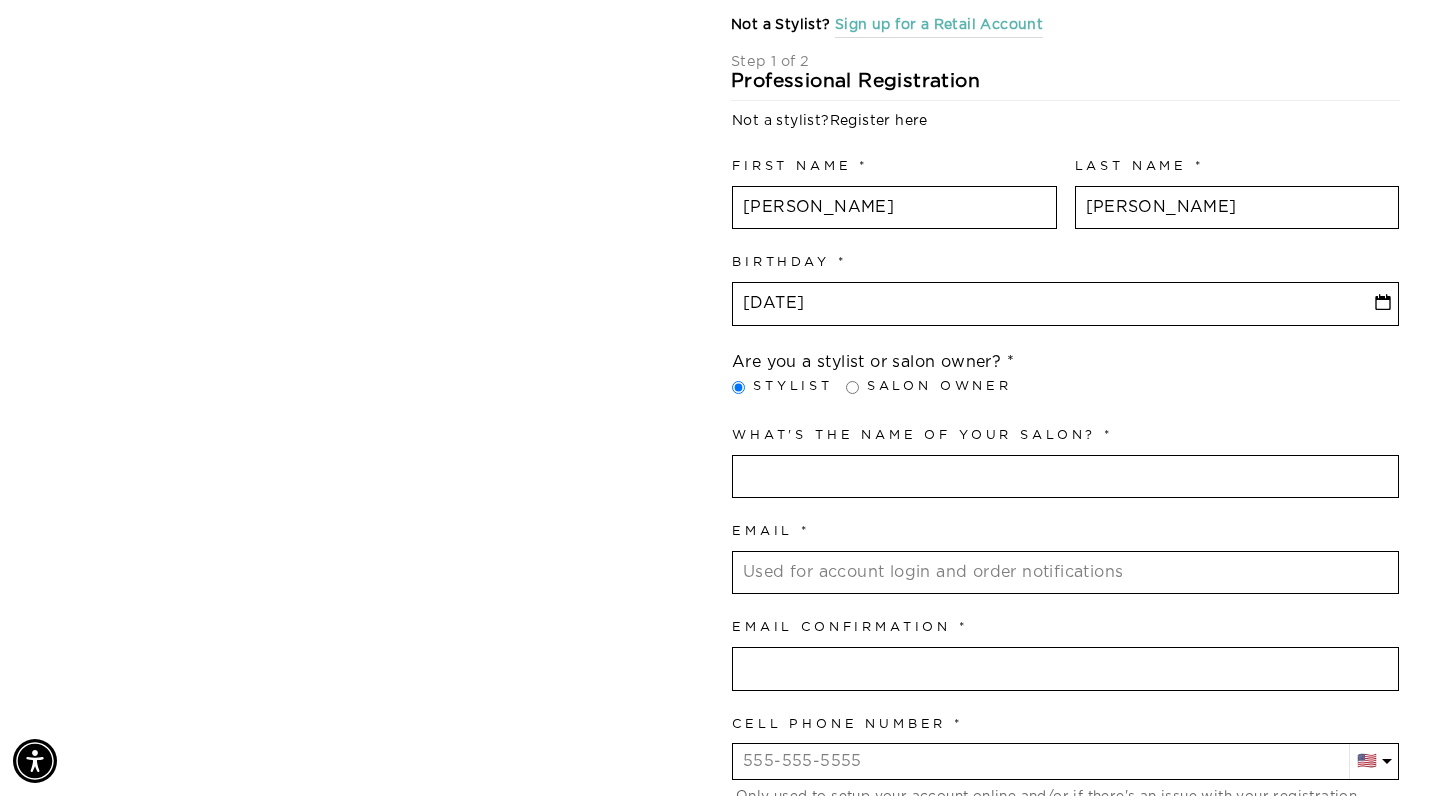 click at bounding box center (1065, 477) 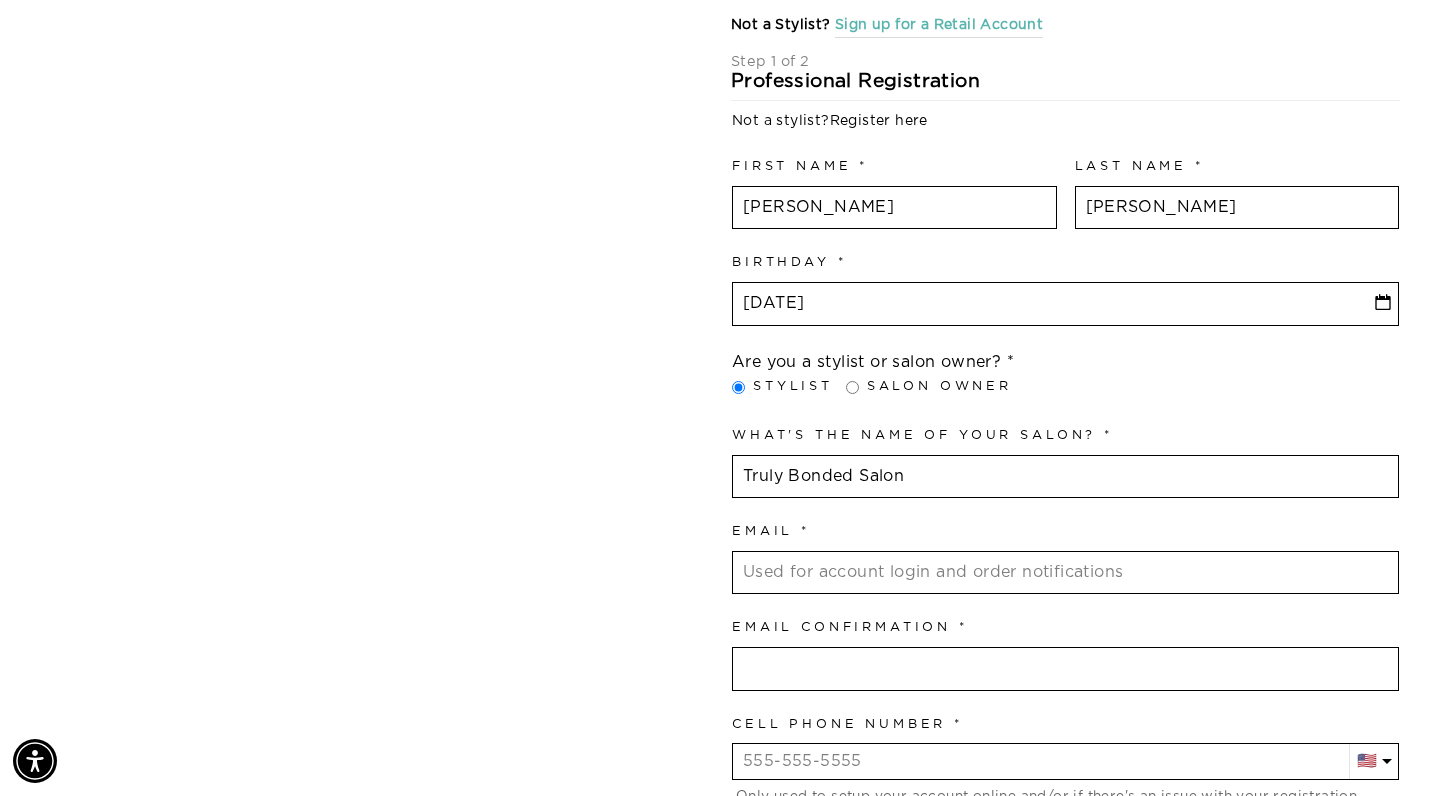 type on "Truly Bonded Salon" 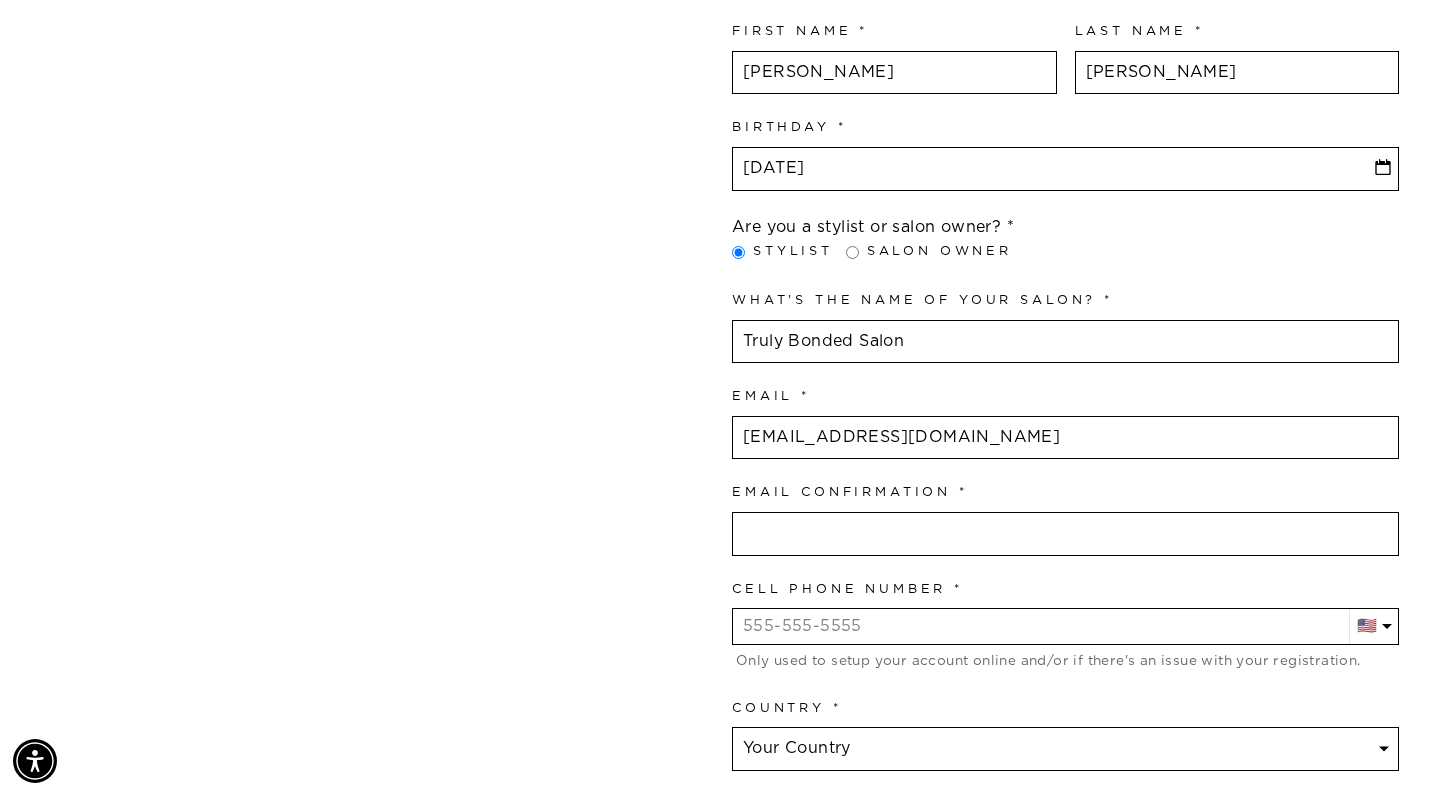 scroll, scrollTop: 632, scrollLeft: 0, axis: vertical 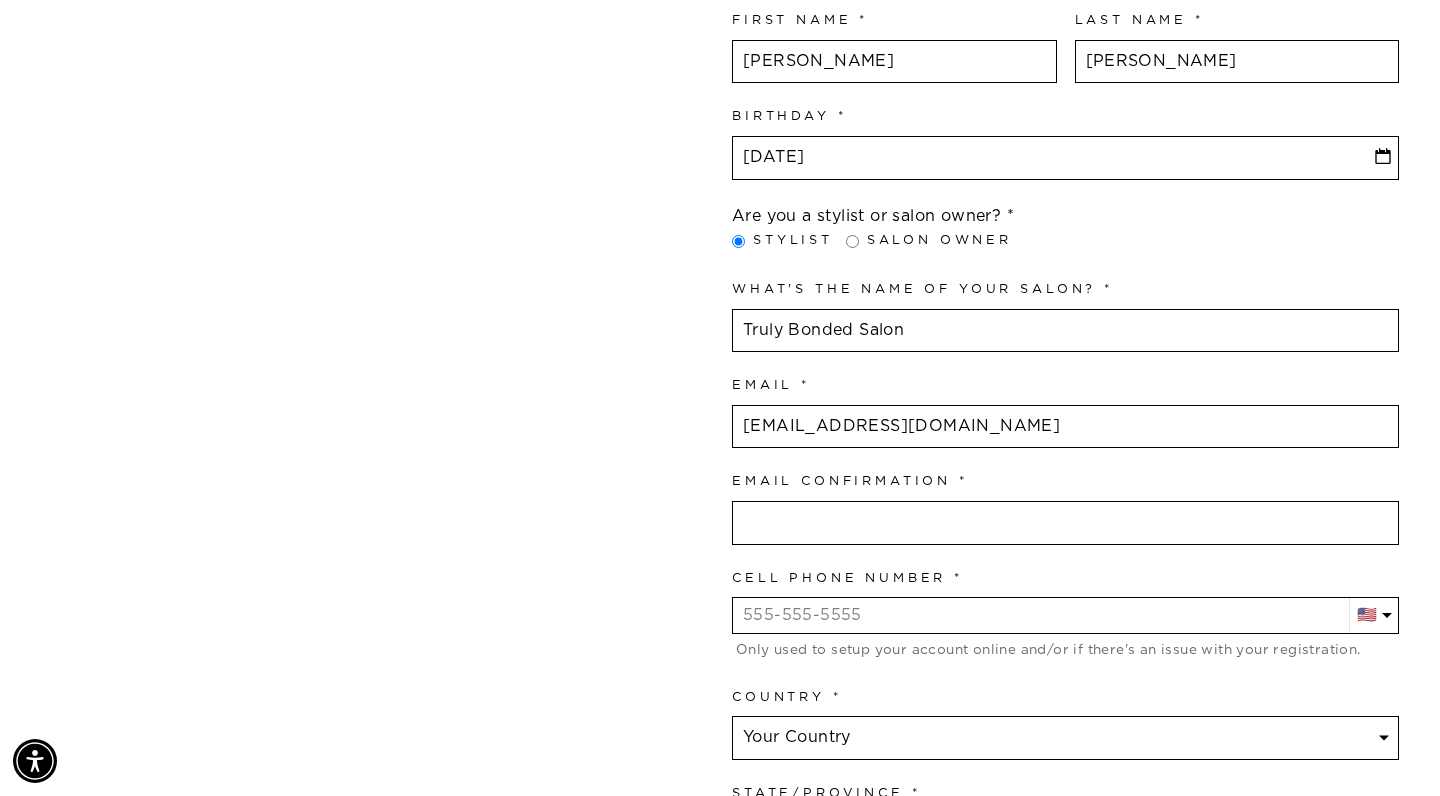 type on "[EMAIL_ADDRESS][DOMAIN_NAME]" 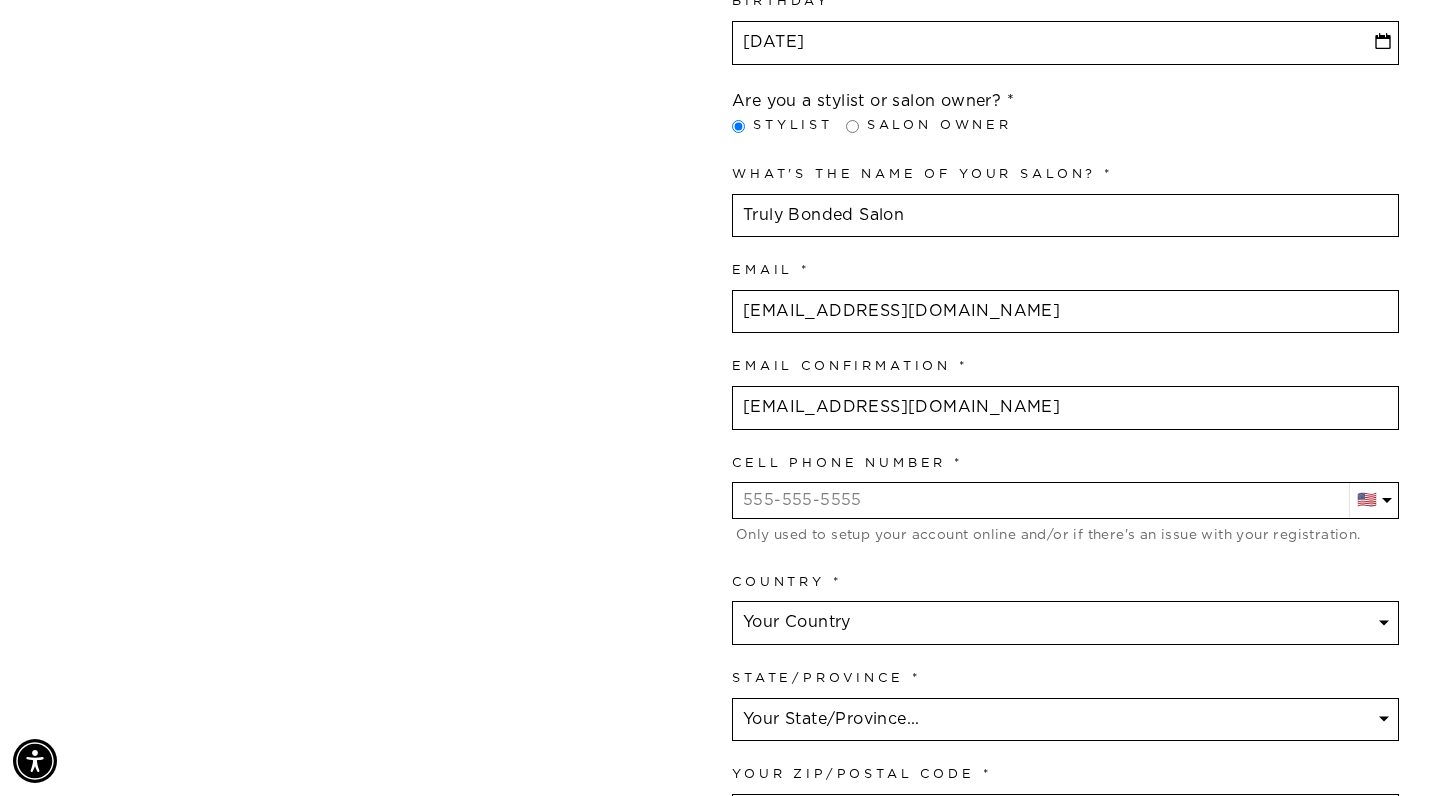 scroll, scrollTop: 757, scrollLeft: 0, axis: vertical 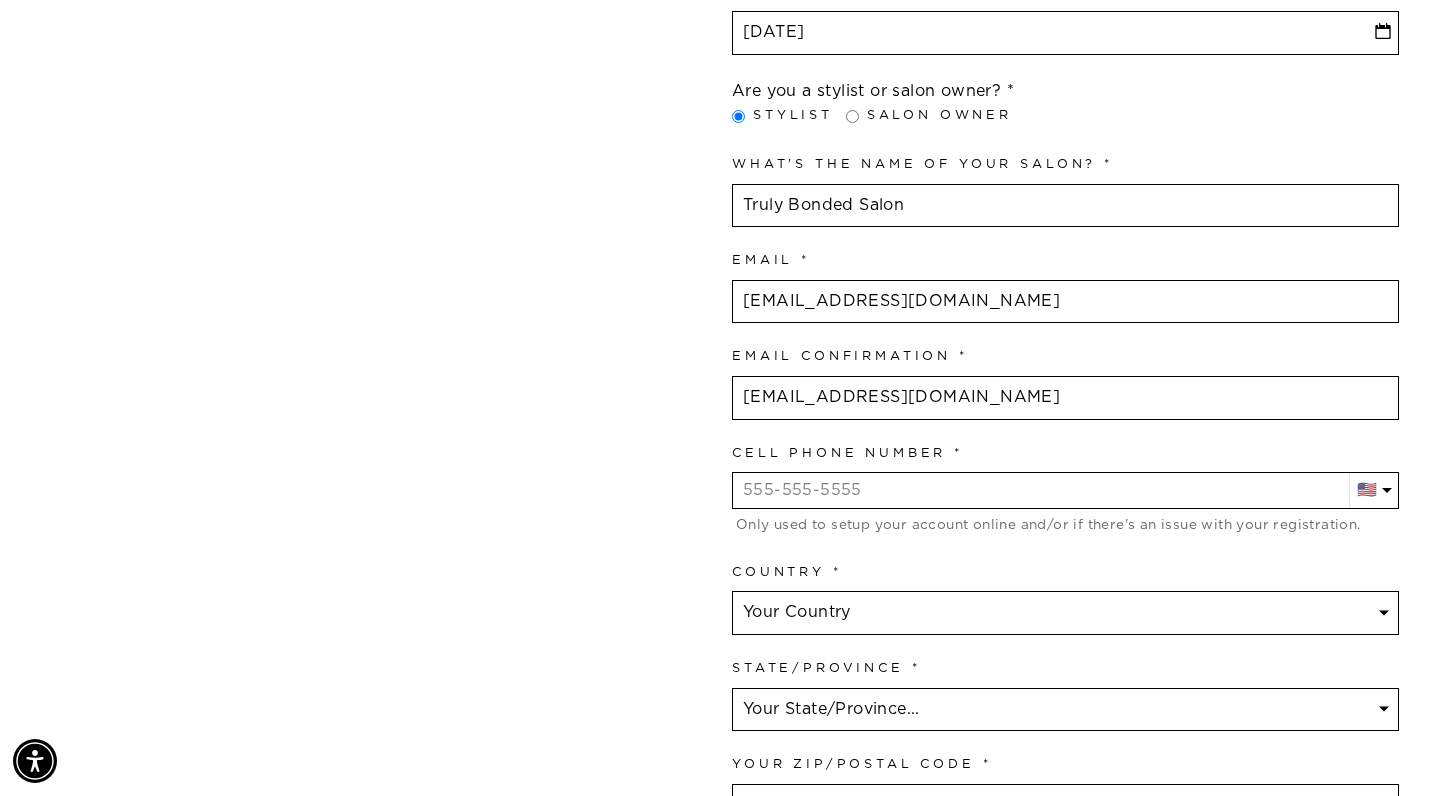 type on "[EMAIL_ADDRESS][DOMAIN_NAME]" 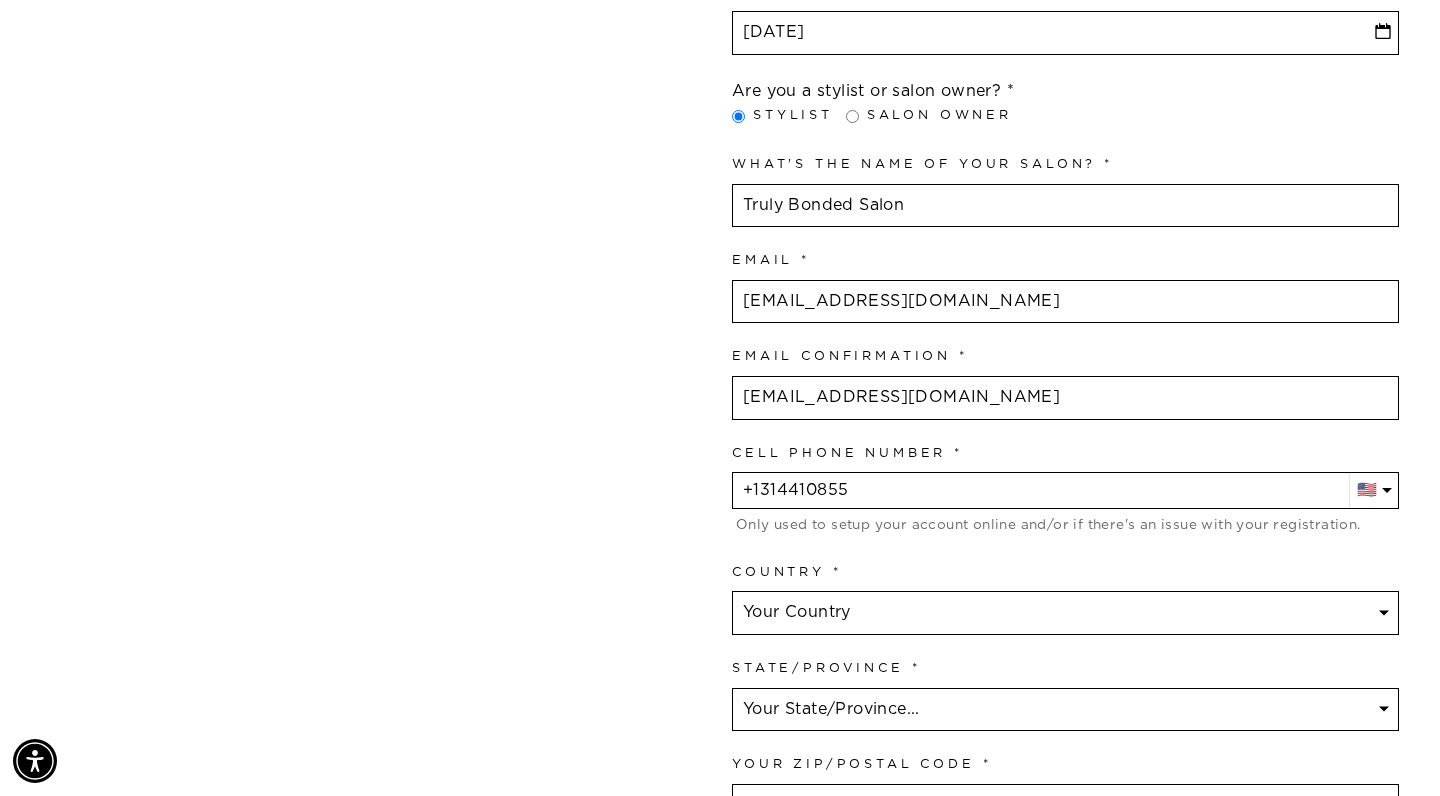 type on "[PHONE_NUMBER]" 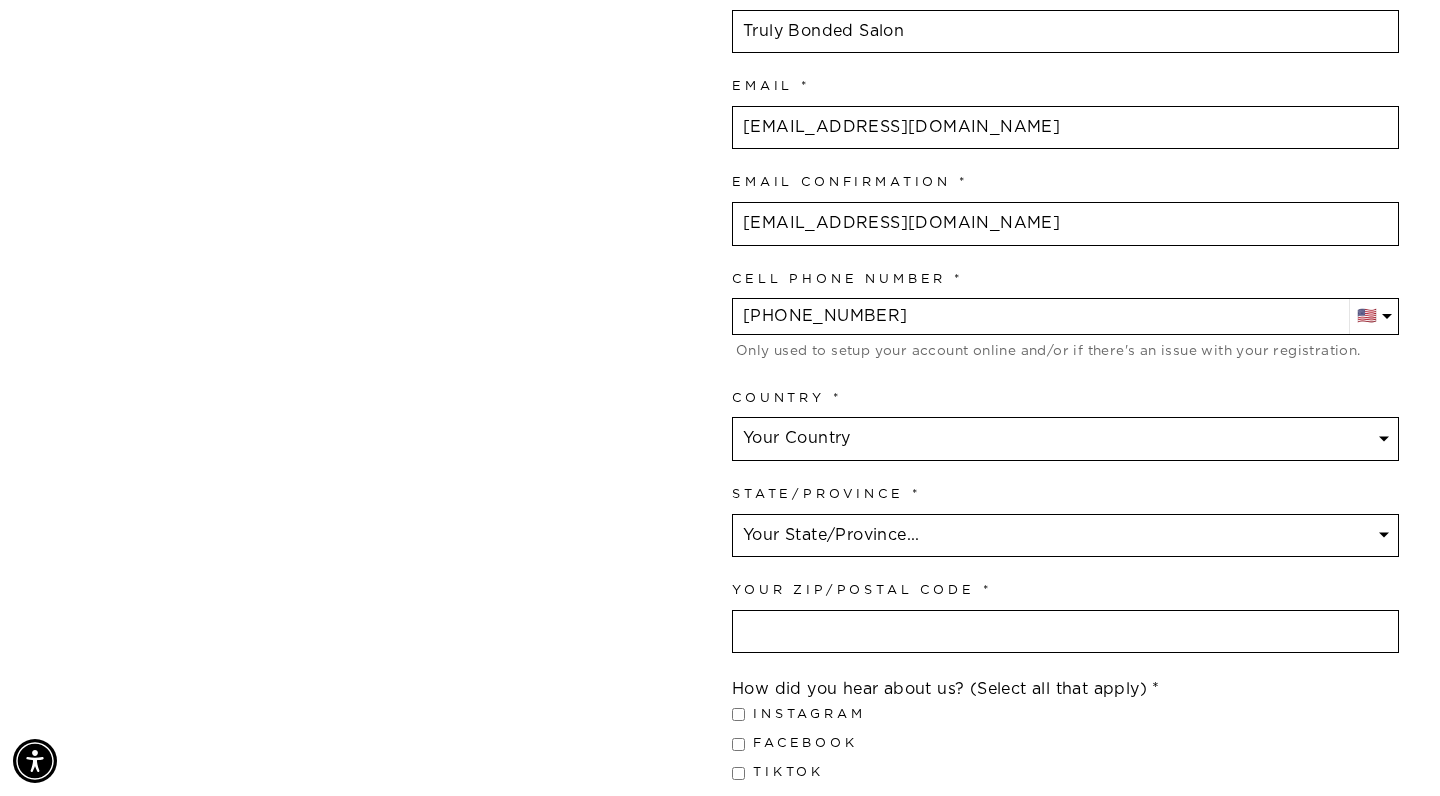 scroll, scrollTop: 966, scrollLeft: 0, axis: vertical 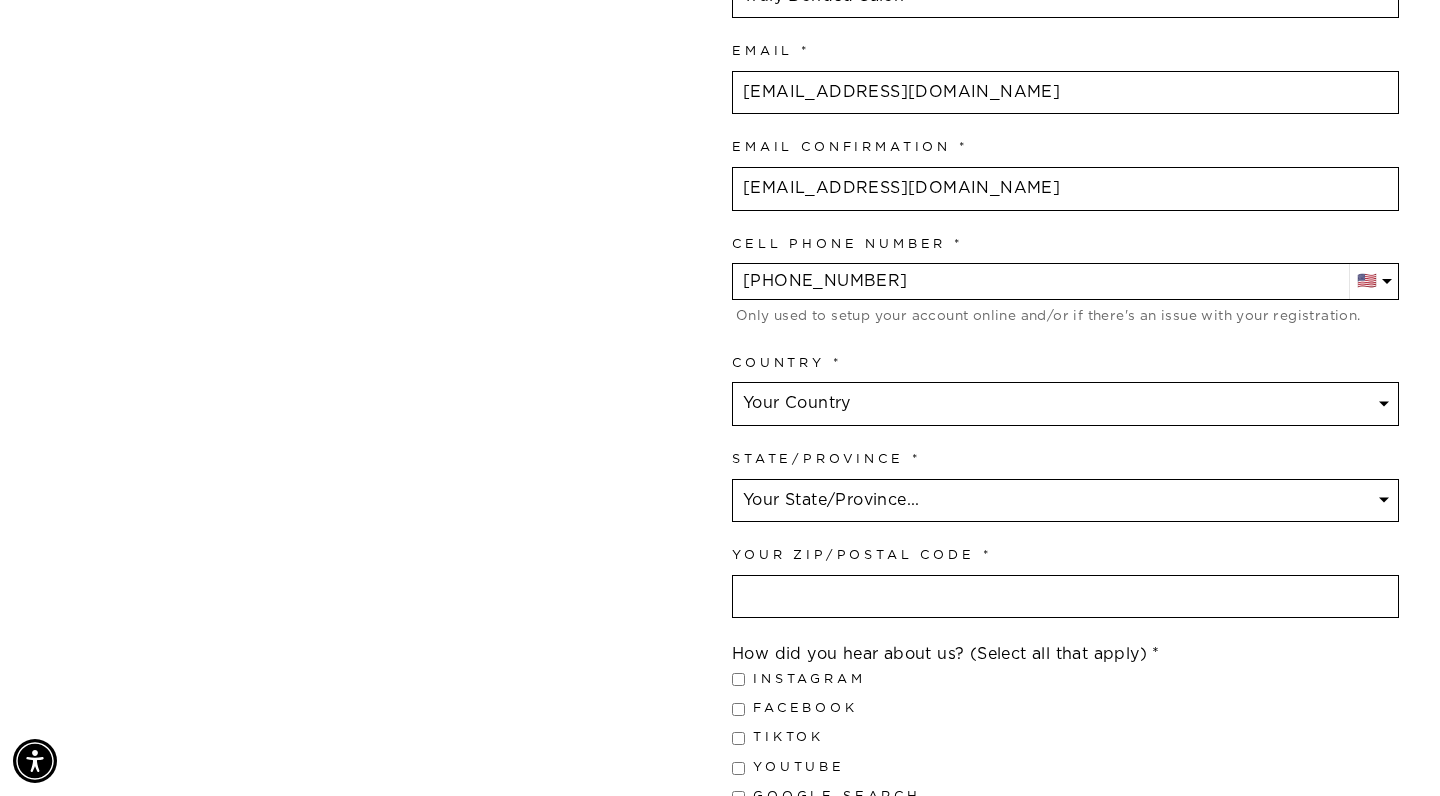 select on "[US_STATE]" 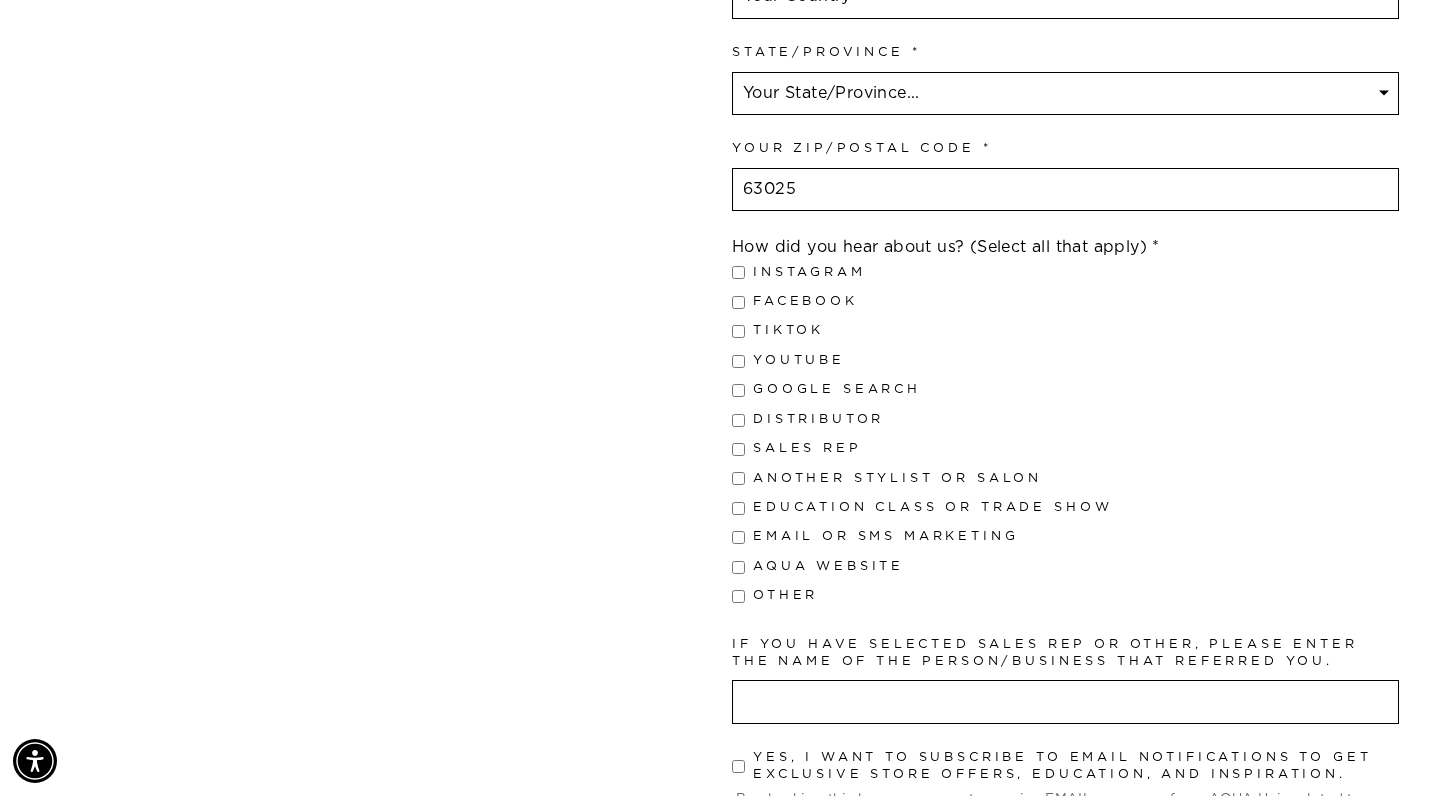 scroll, scrollTop: 1380, scrollLeft: 0, axis: vertical 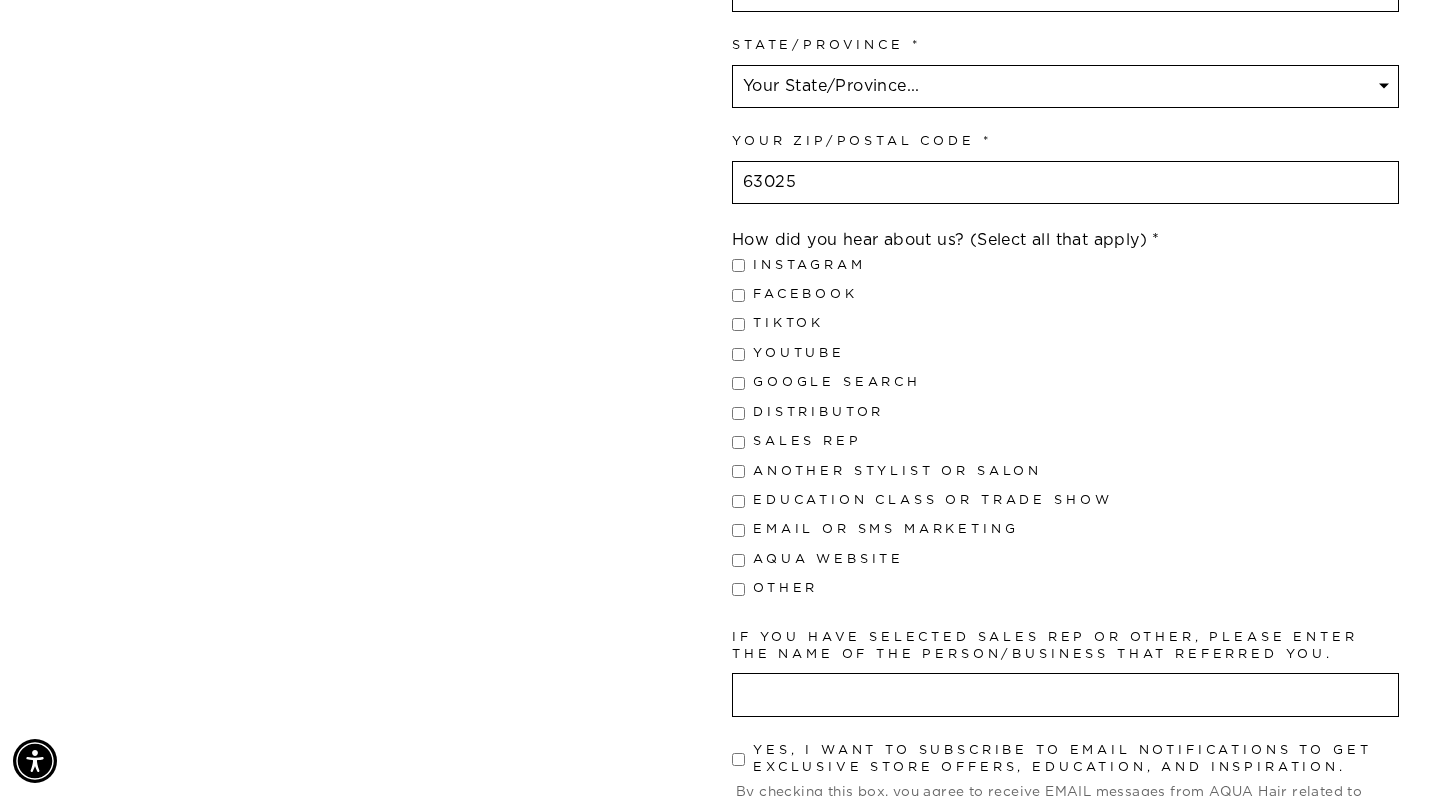 type on "63025" 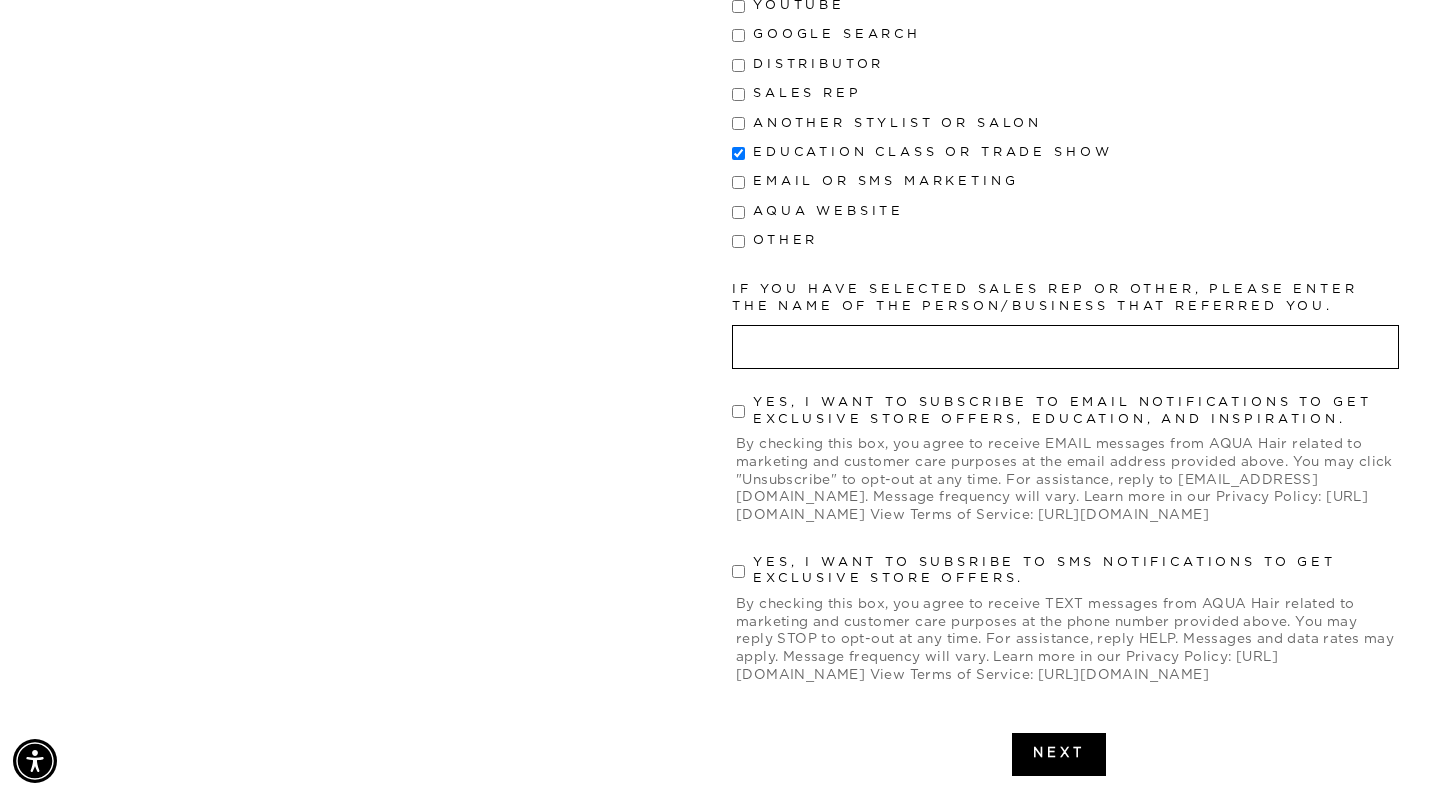 scroll, scrollTop: 1737, scrollLeft: 0, axis: vertical 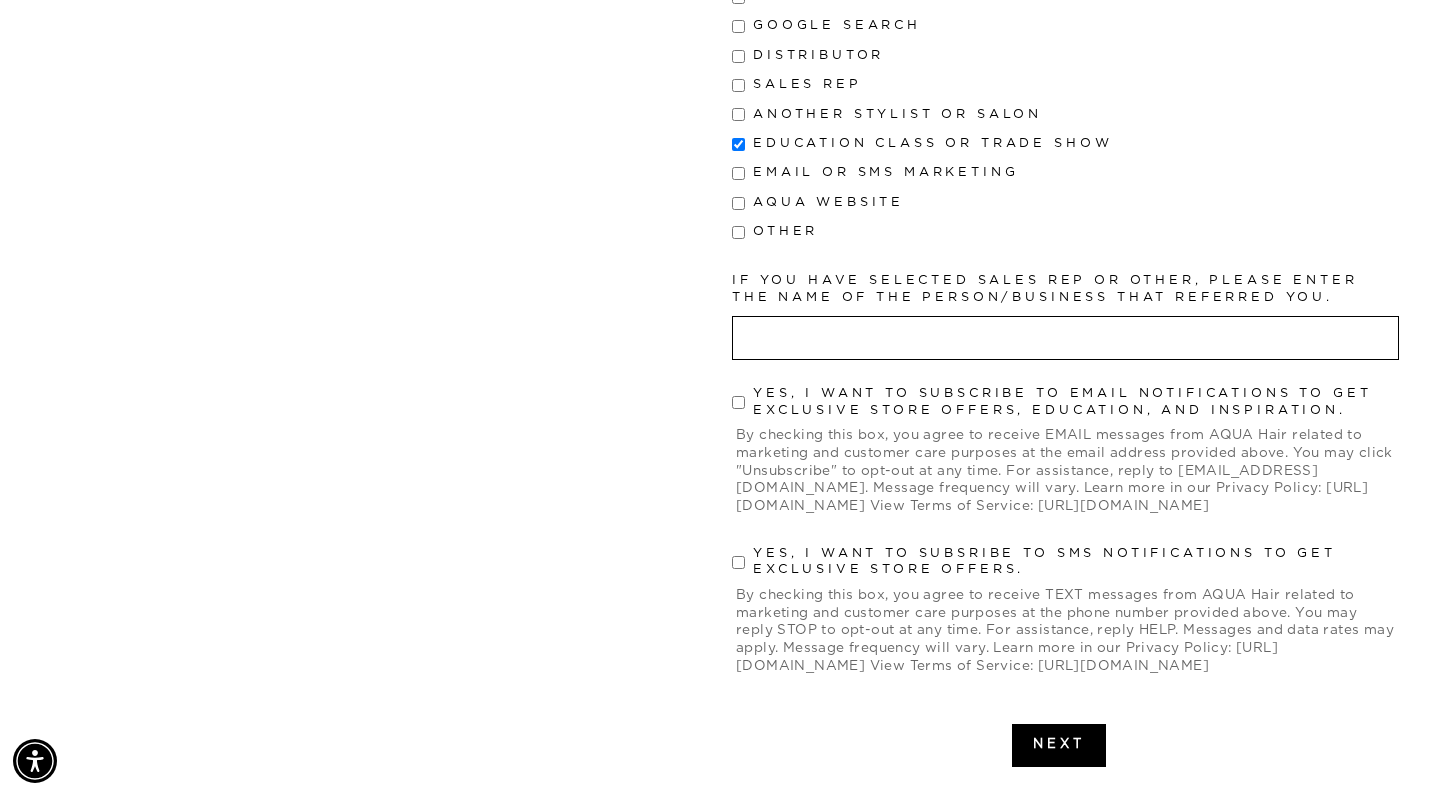 click on "Yes, I want to subscribe to email notifications to get exclusive store offers, education, and inspiration." at bounding box center (738, 402) 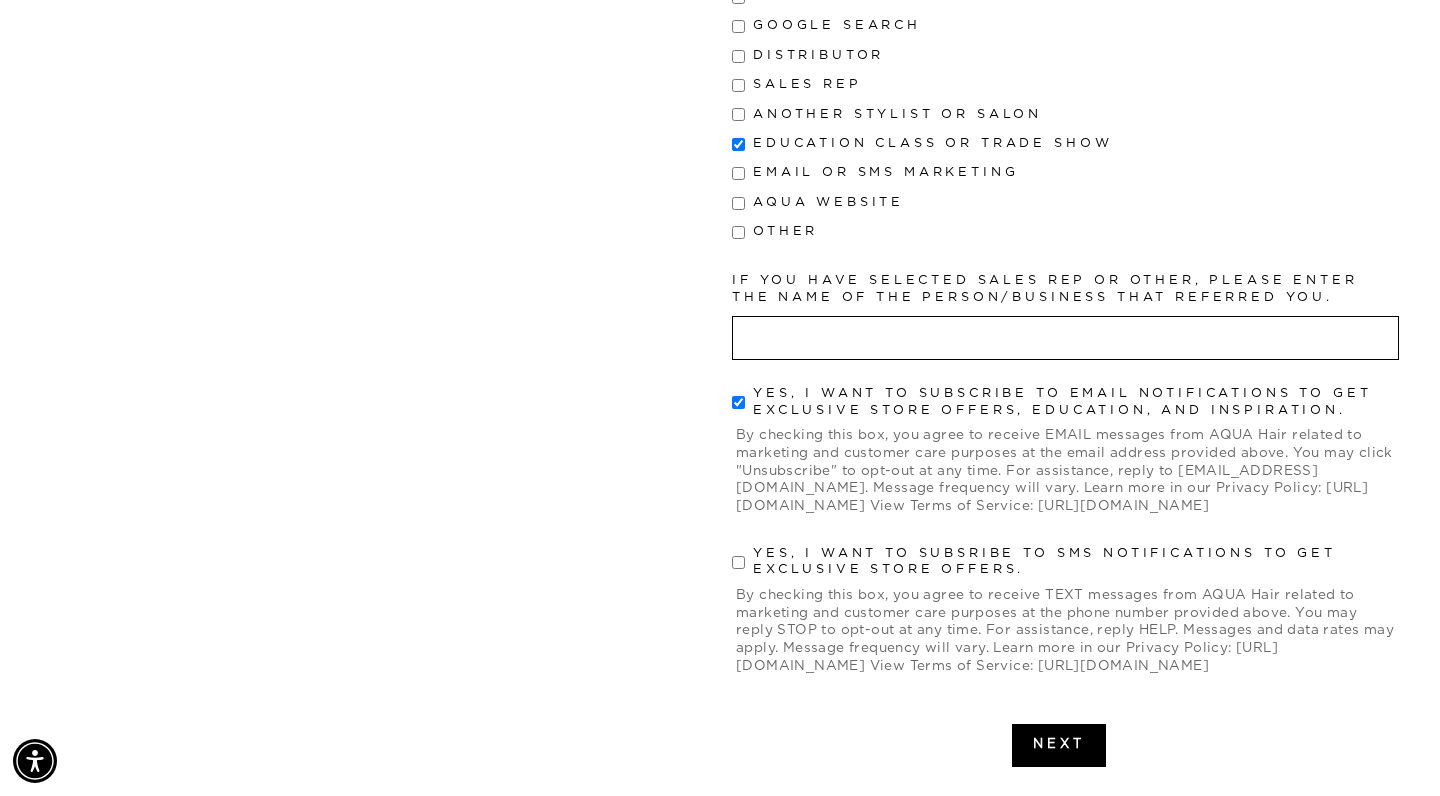 click on "Yes, I want to subsribe to SMS notifications to get exclusive store offers." at bounding box center (738, 562) 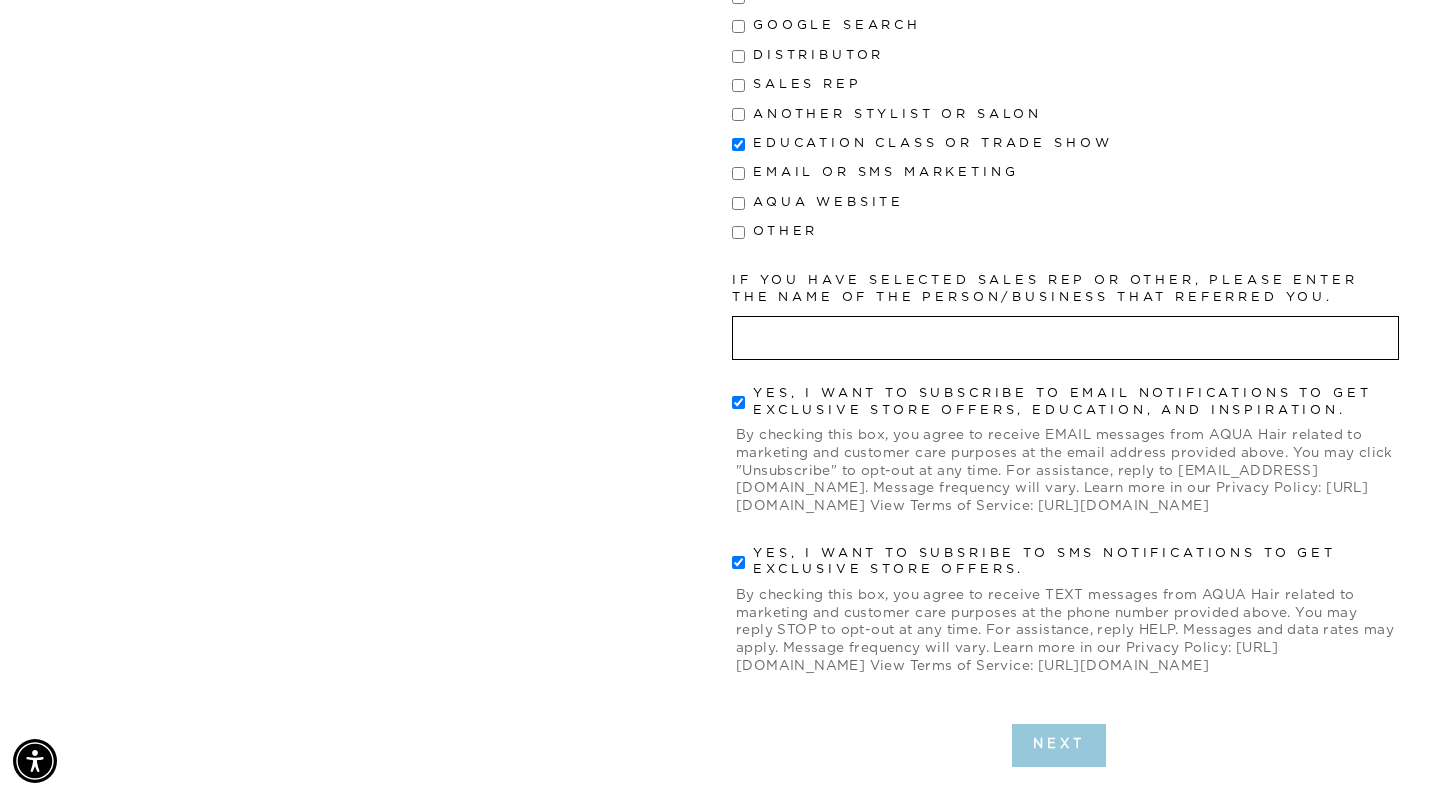 click on "Next" at bounding box center (1059, 744) 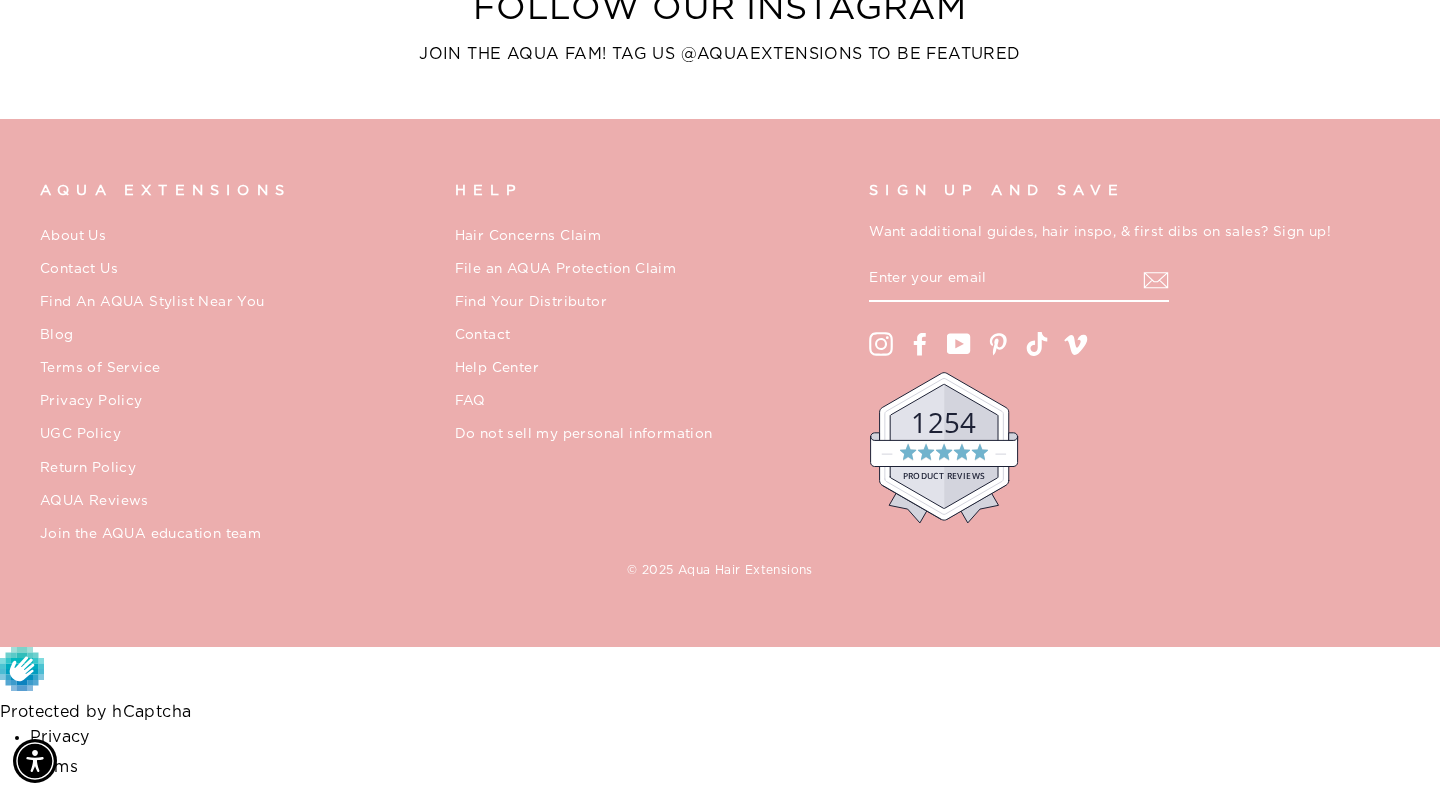 scroll, scrollTop: 543, scrollLeft: 0, axis: vertical 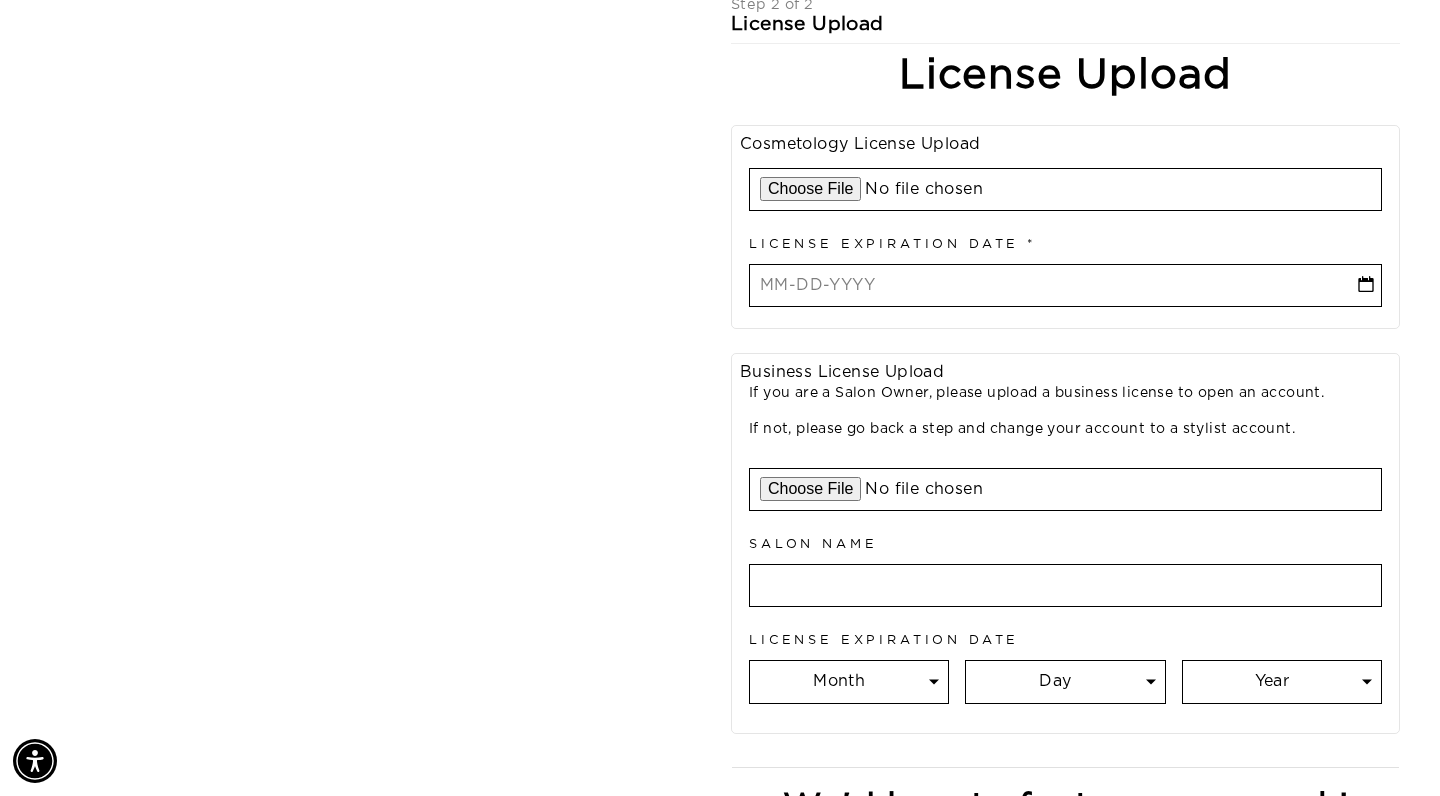 click on "If you are a Salon Owner, please upload a business license to open an account.  If not, please go back a step and change your account to a stylist account." at bounding box center (1065, 411) 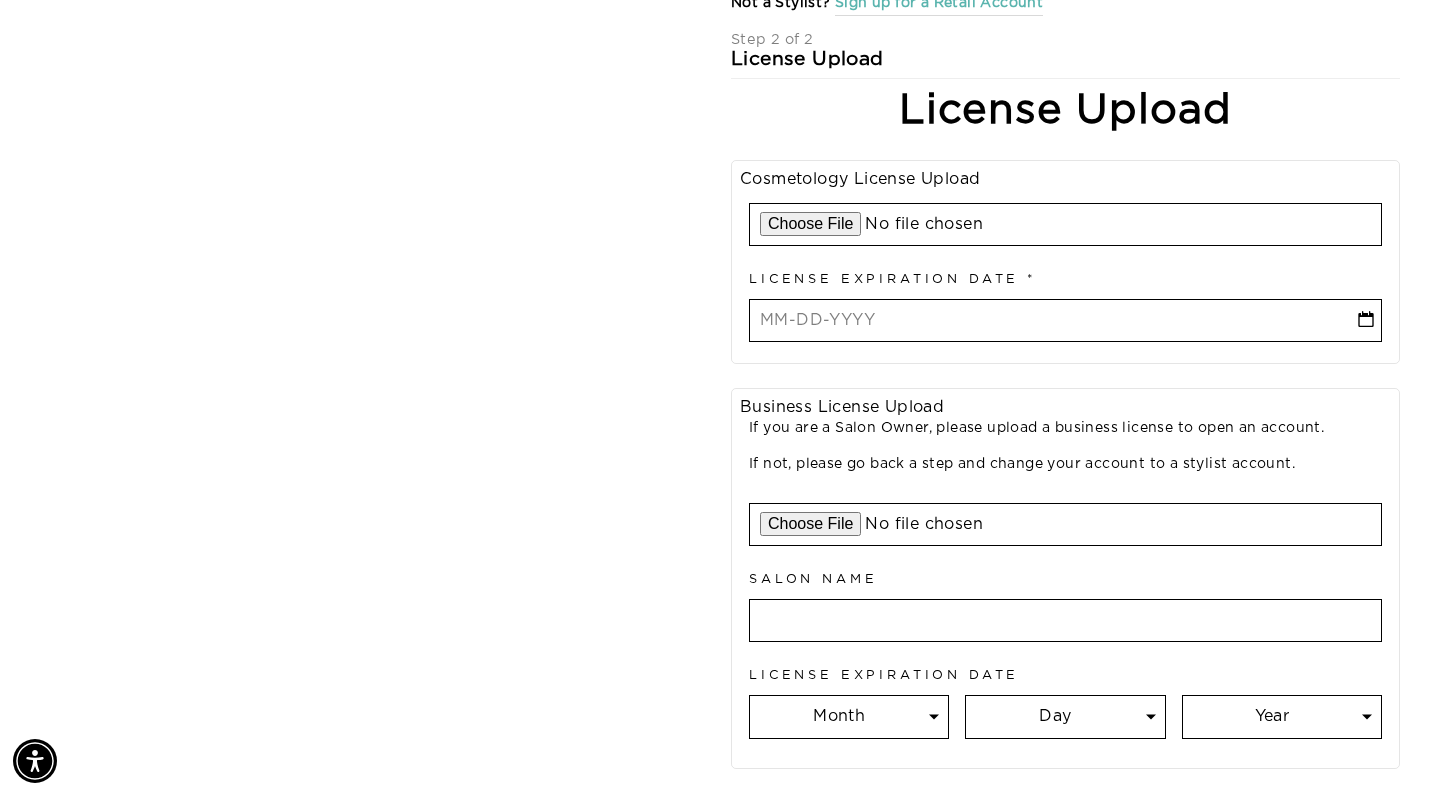 scroll, scrollTop: 512, scrollLeft: 0, axis: vertical 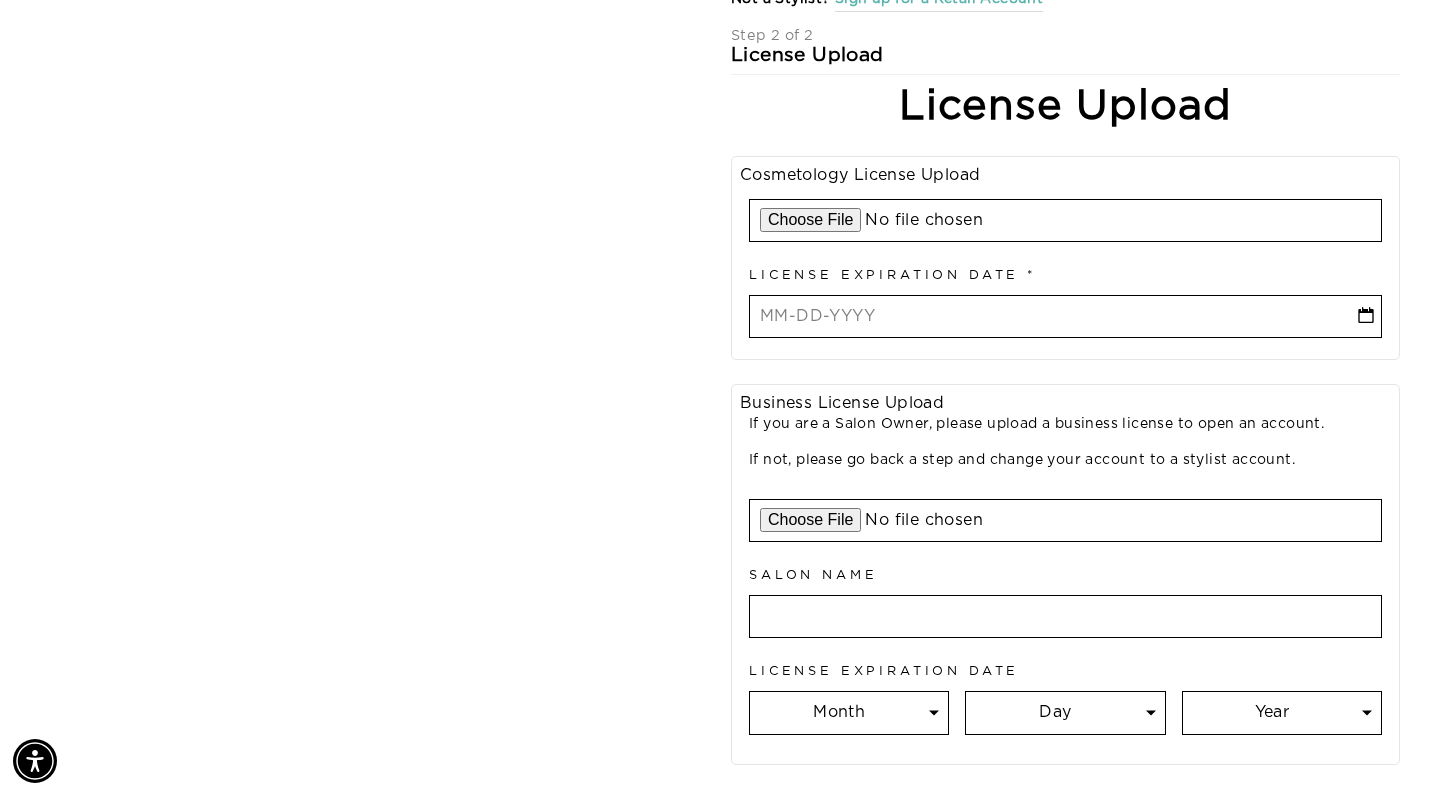 click at bounding box center [1065, 221] 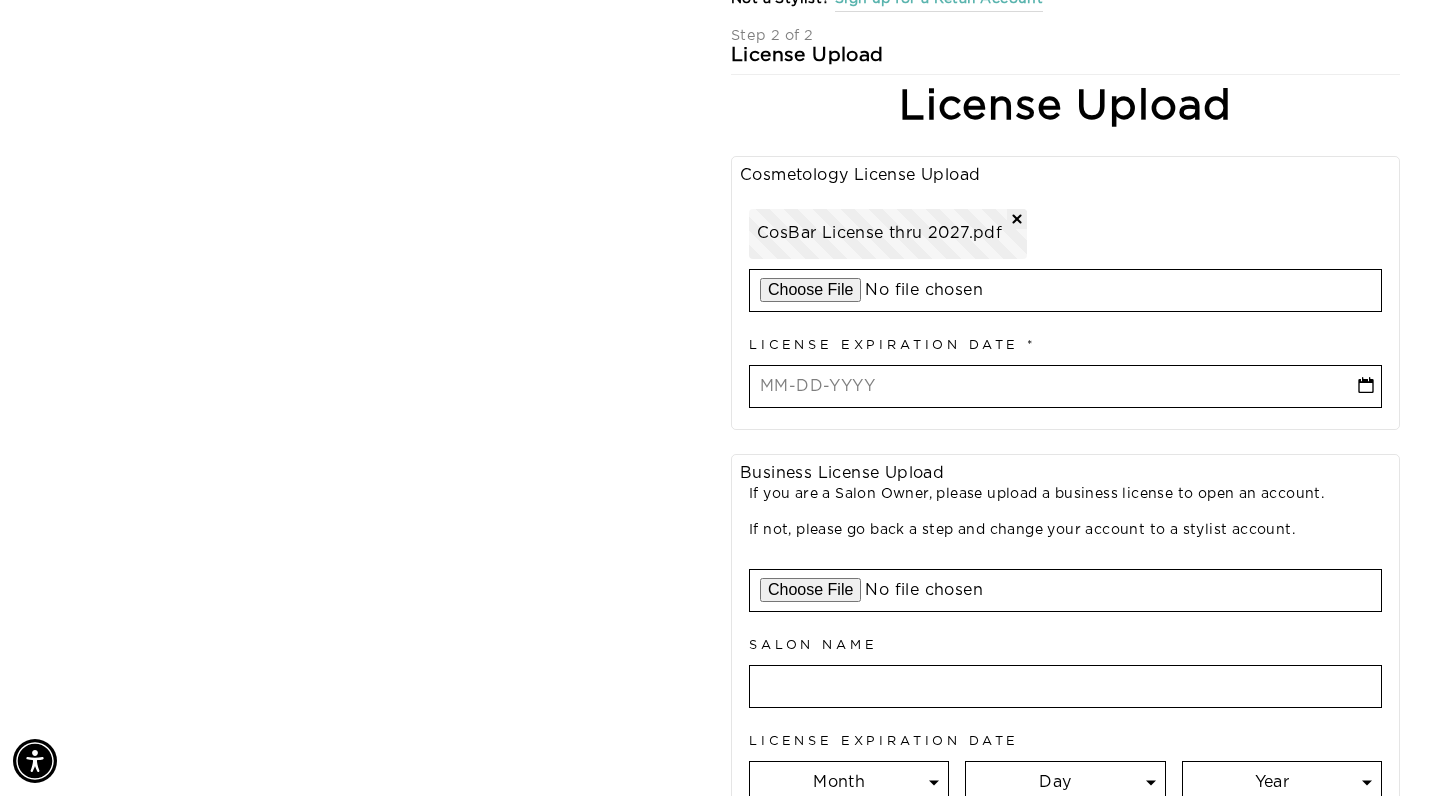 select on "6" 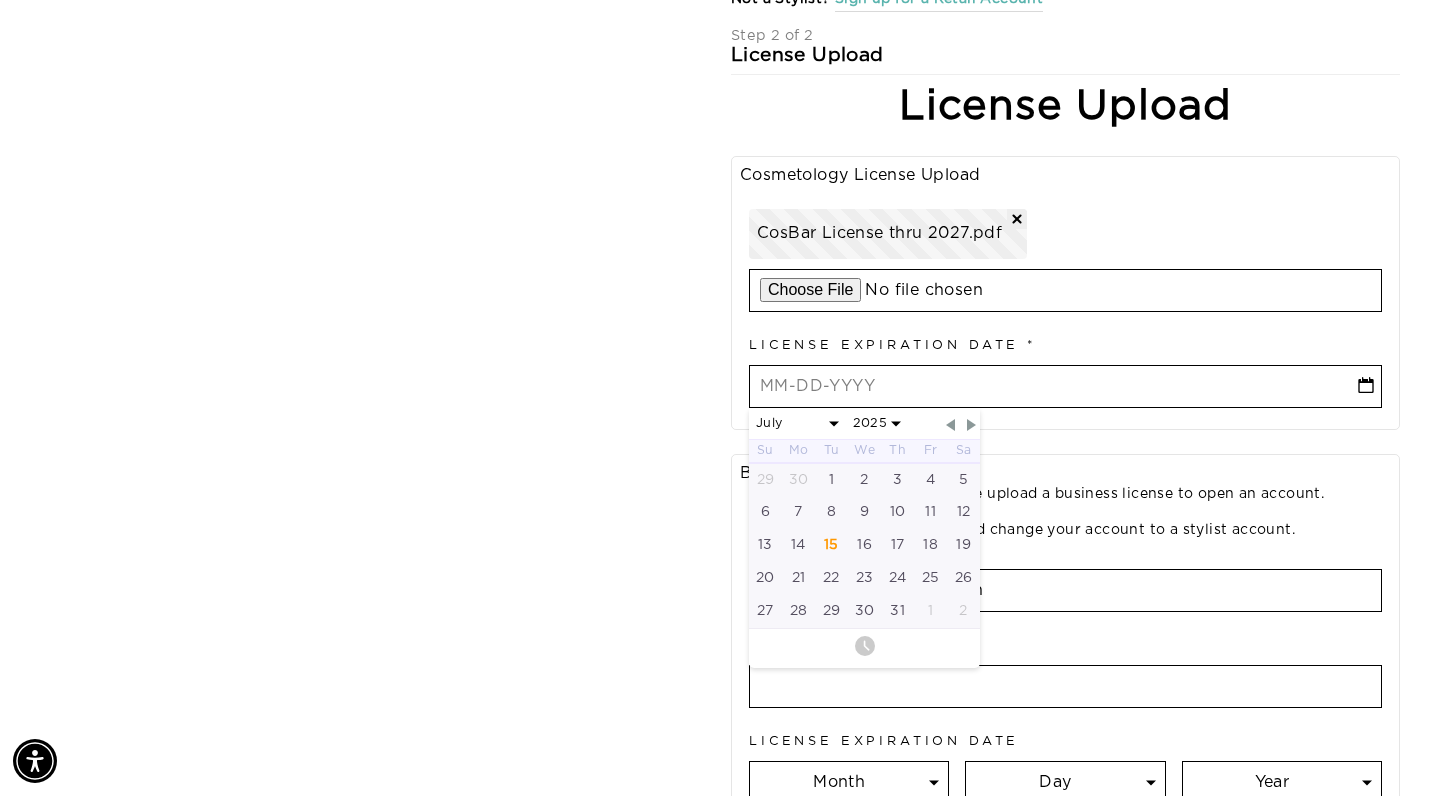 click at bounding box center [1065, 387] 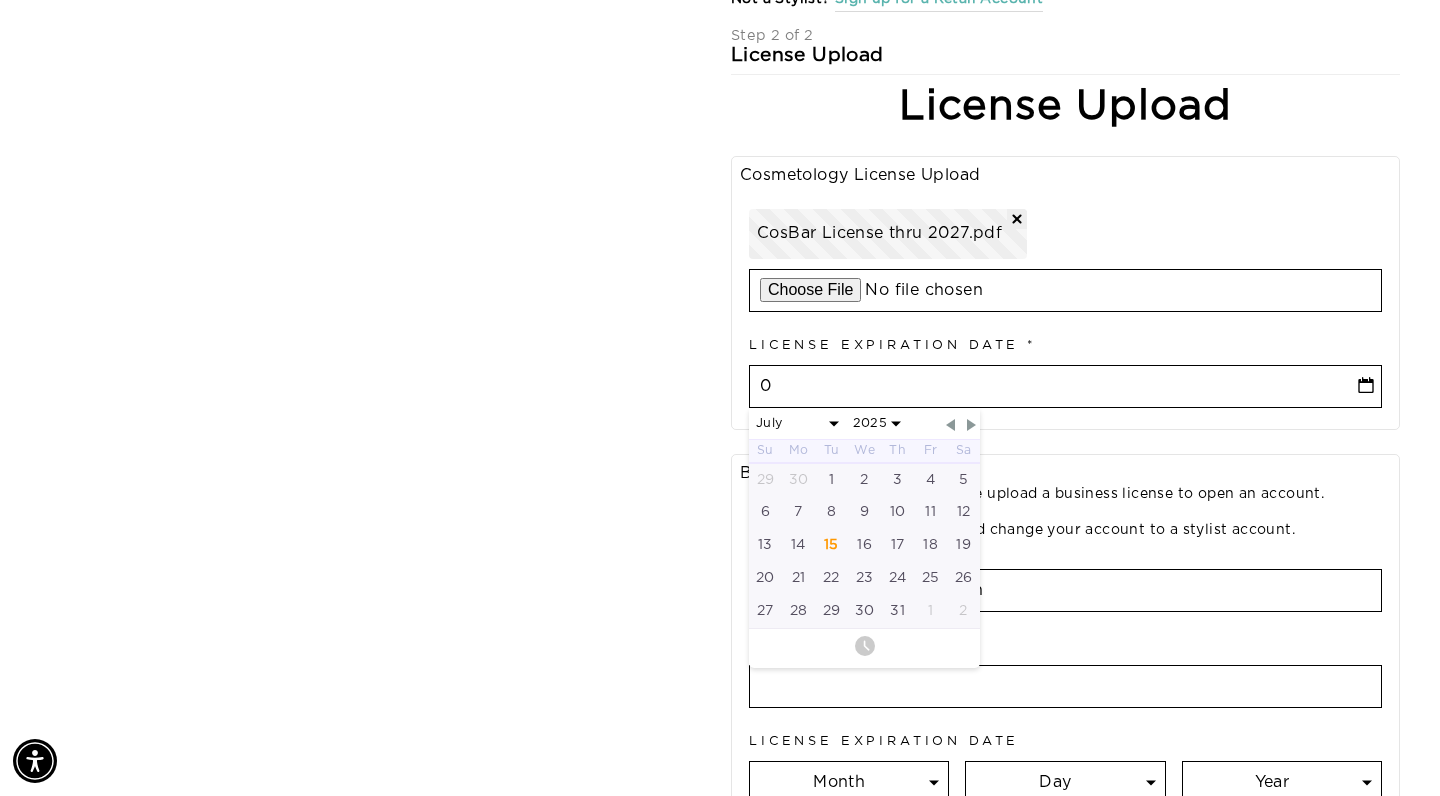 select on "6" 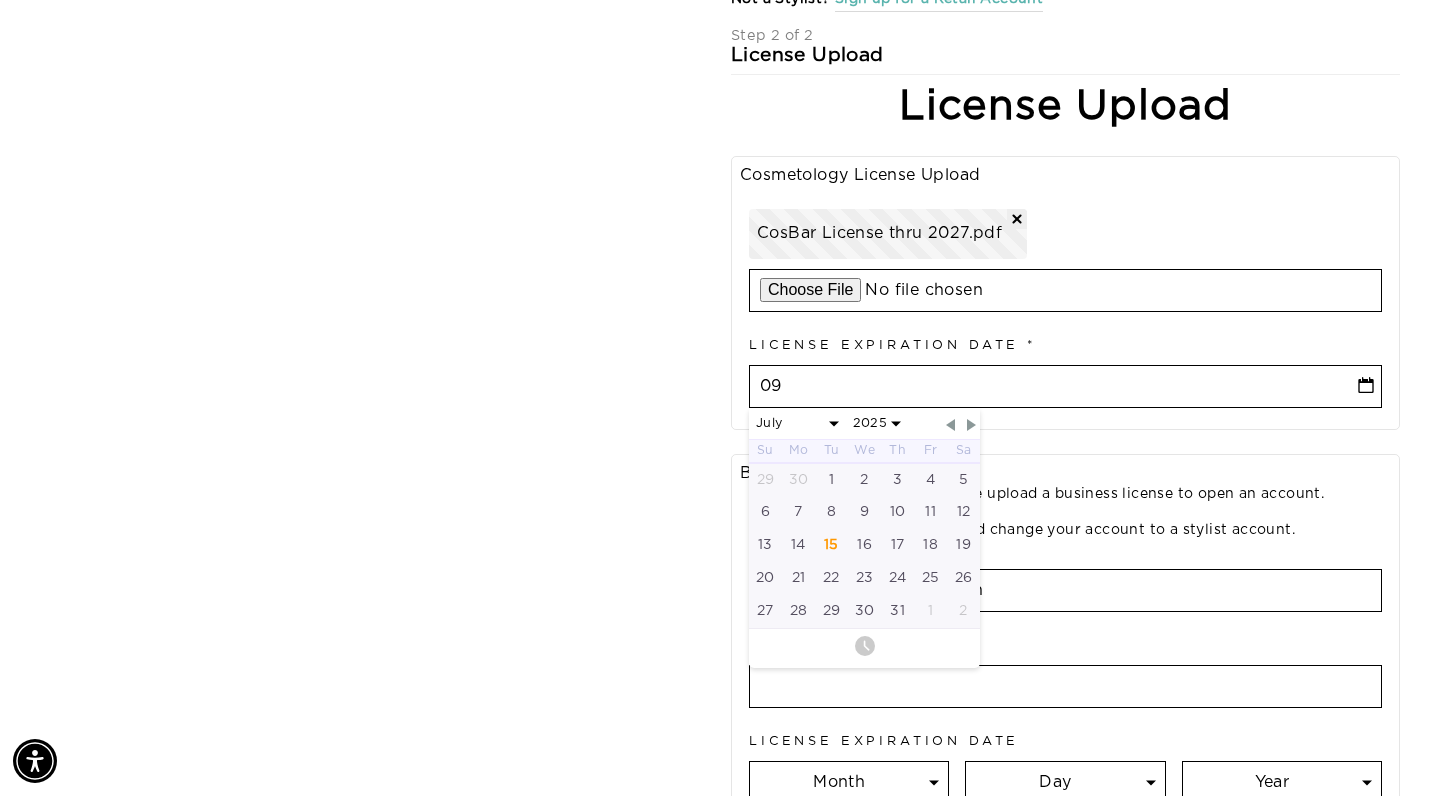 select on "6" 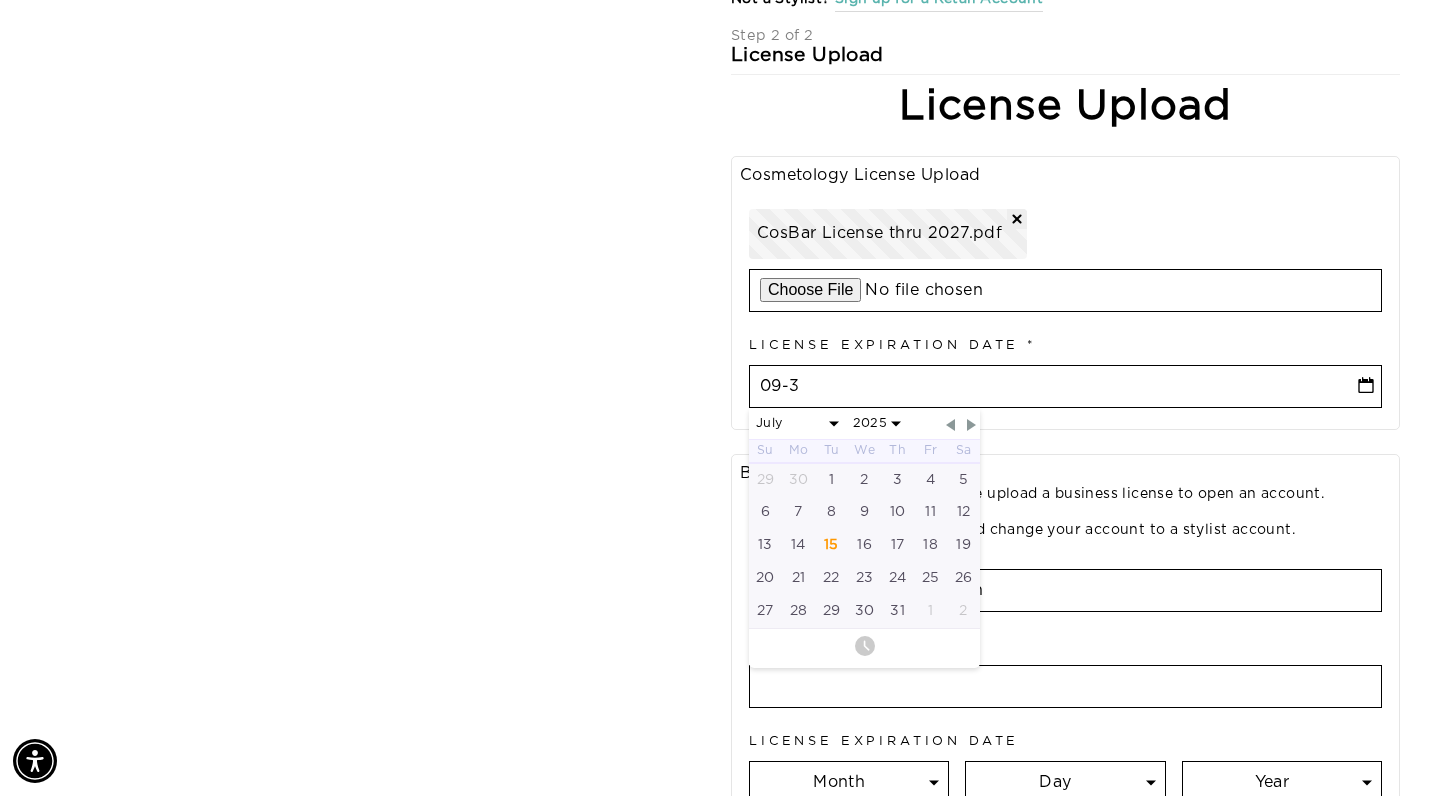 select on "6" 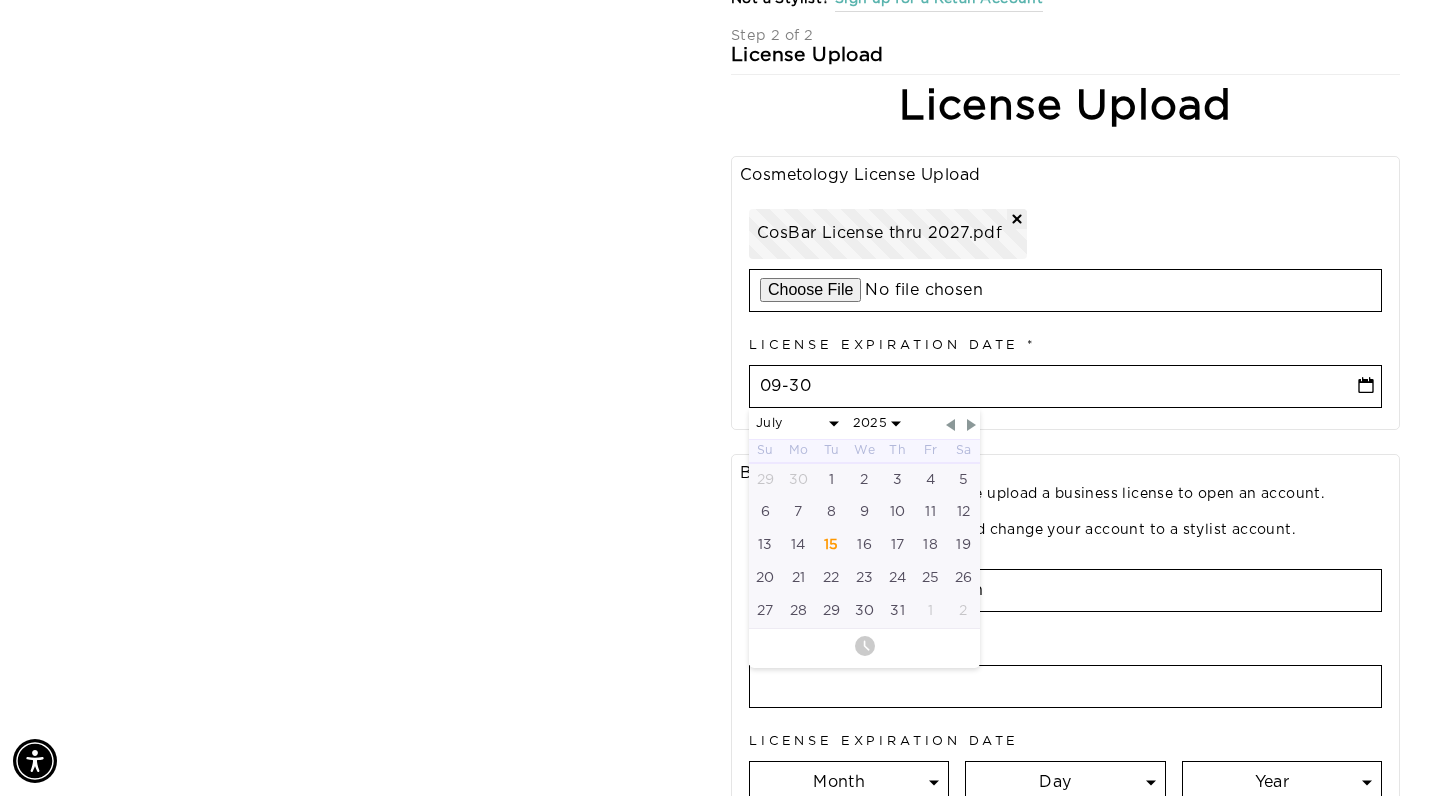 select on "6" 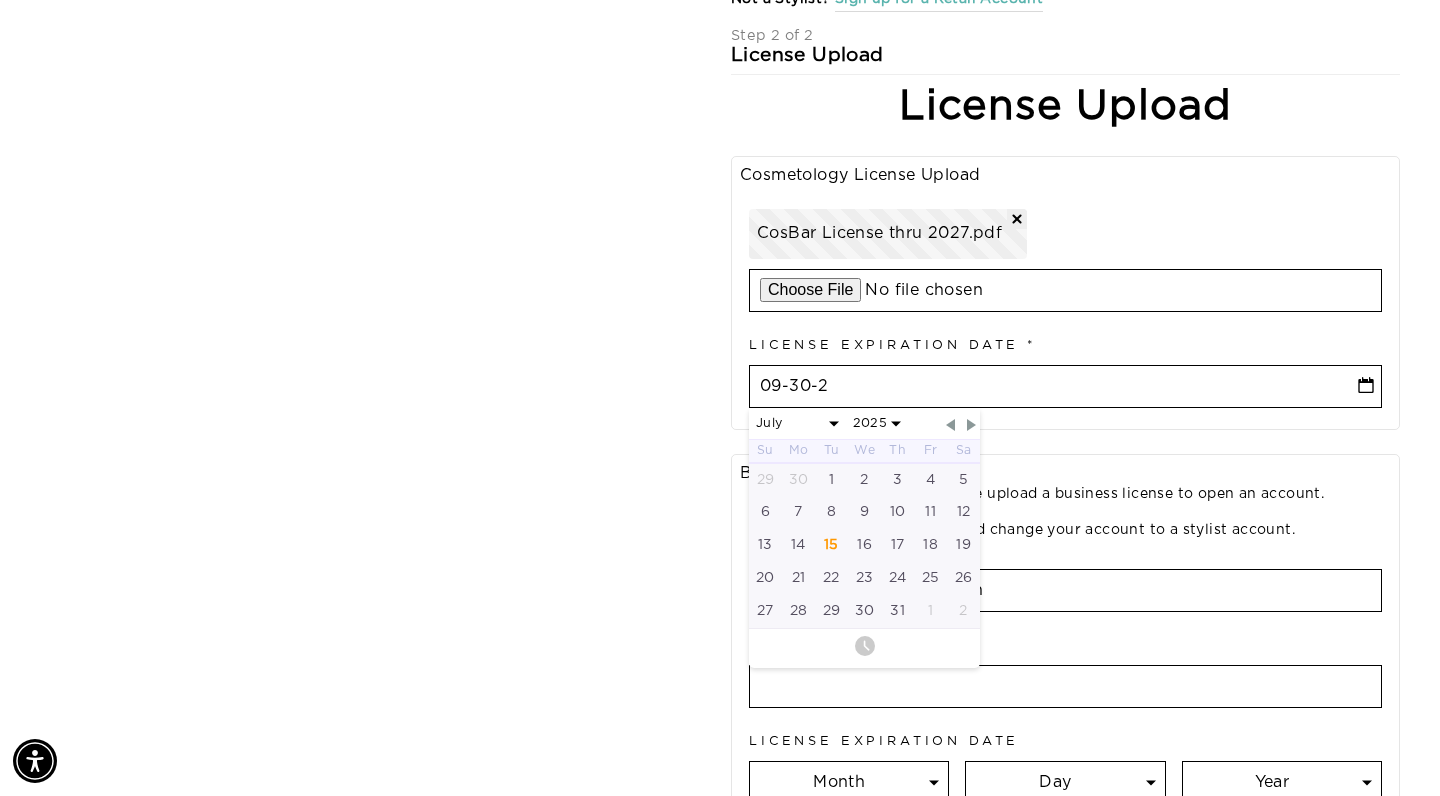 select on "6" 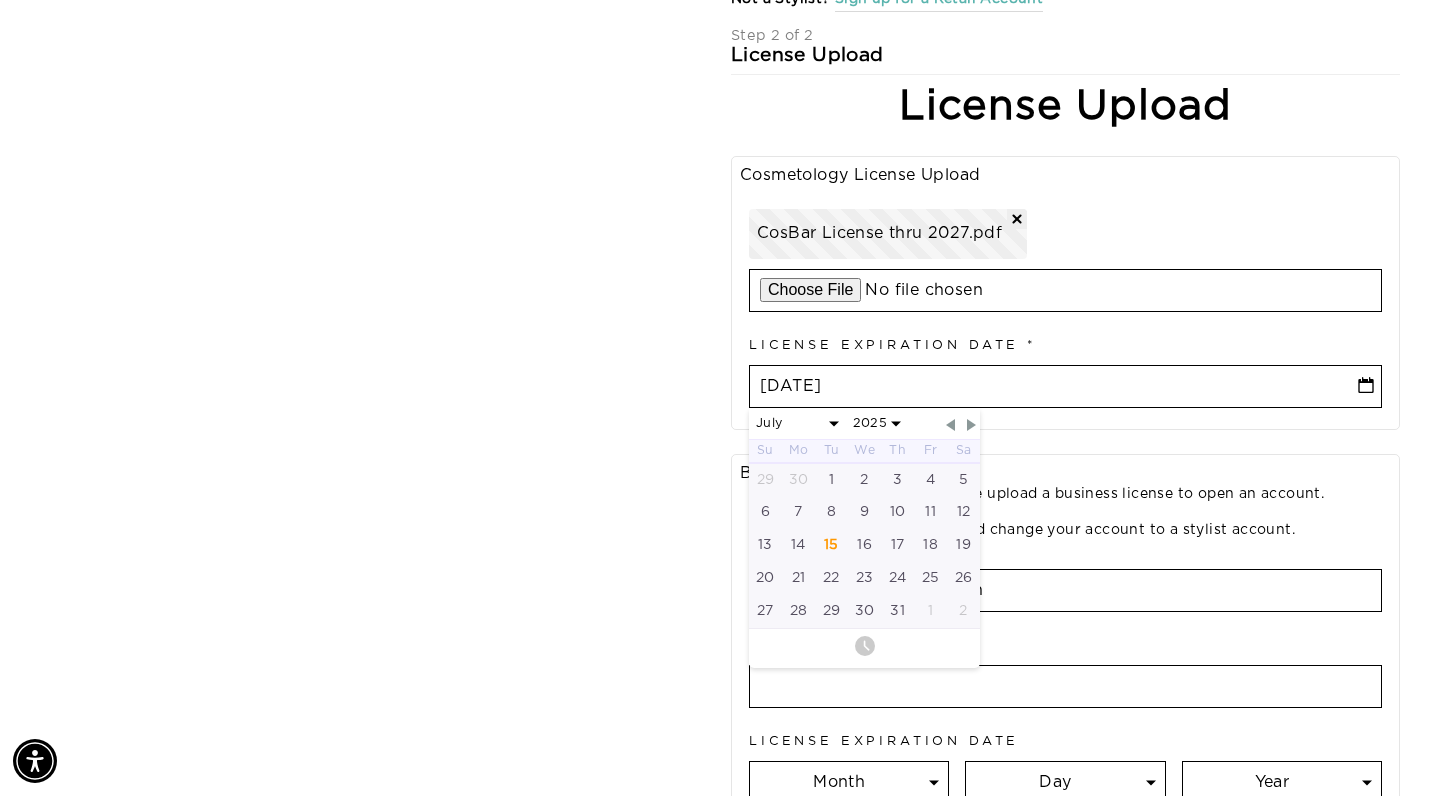select on "6" 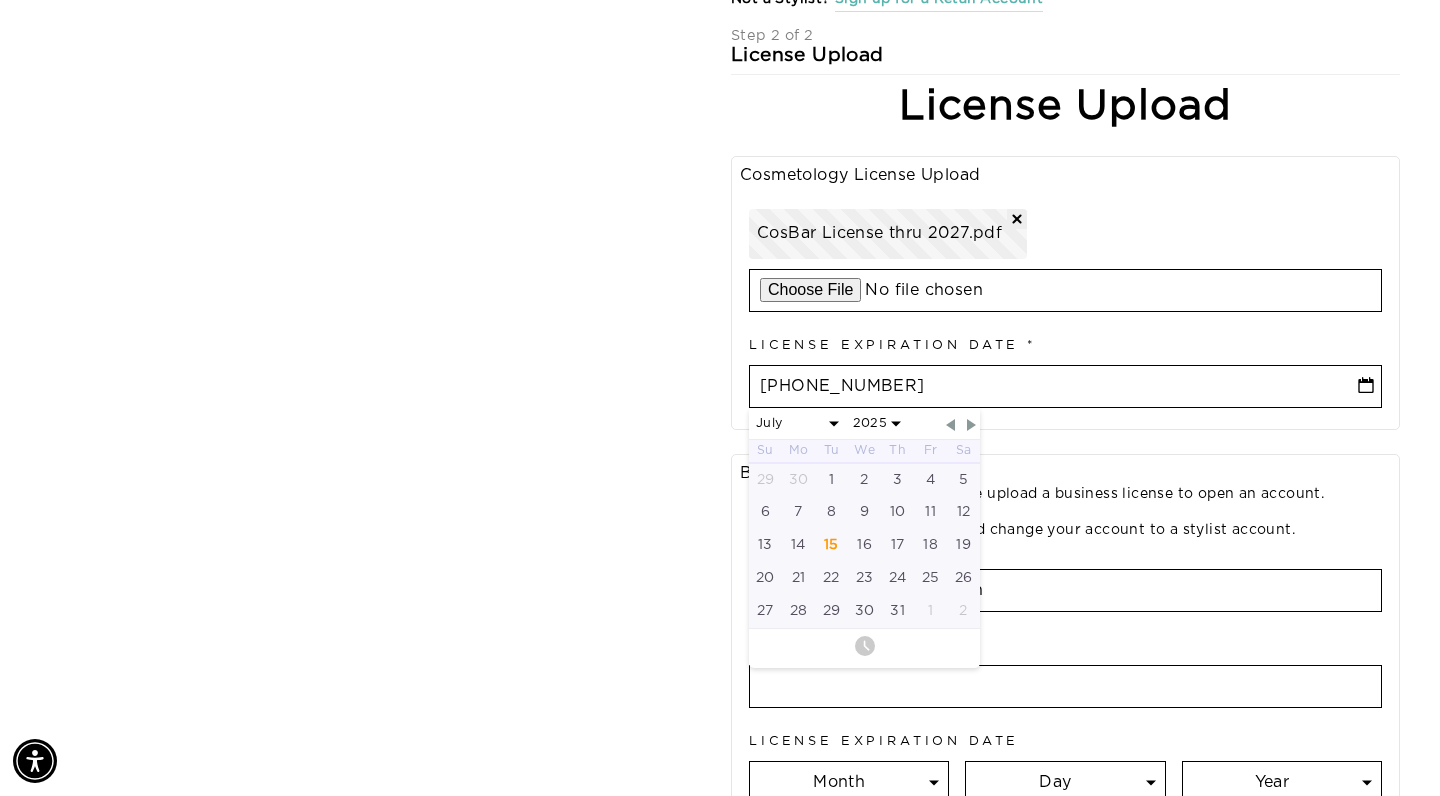 select on "6" 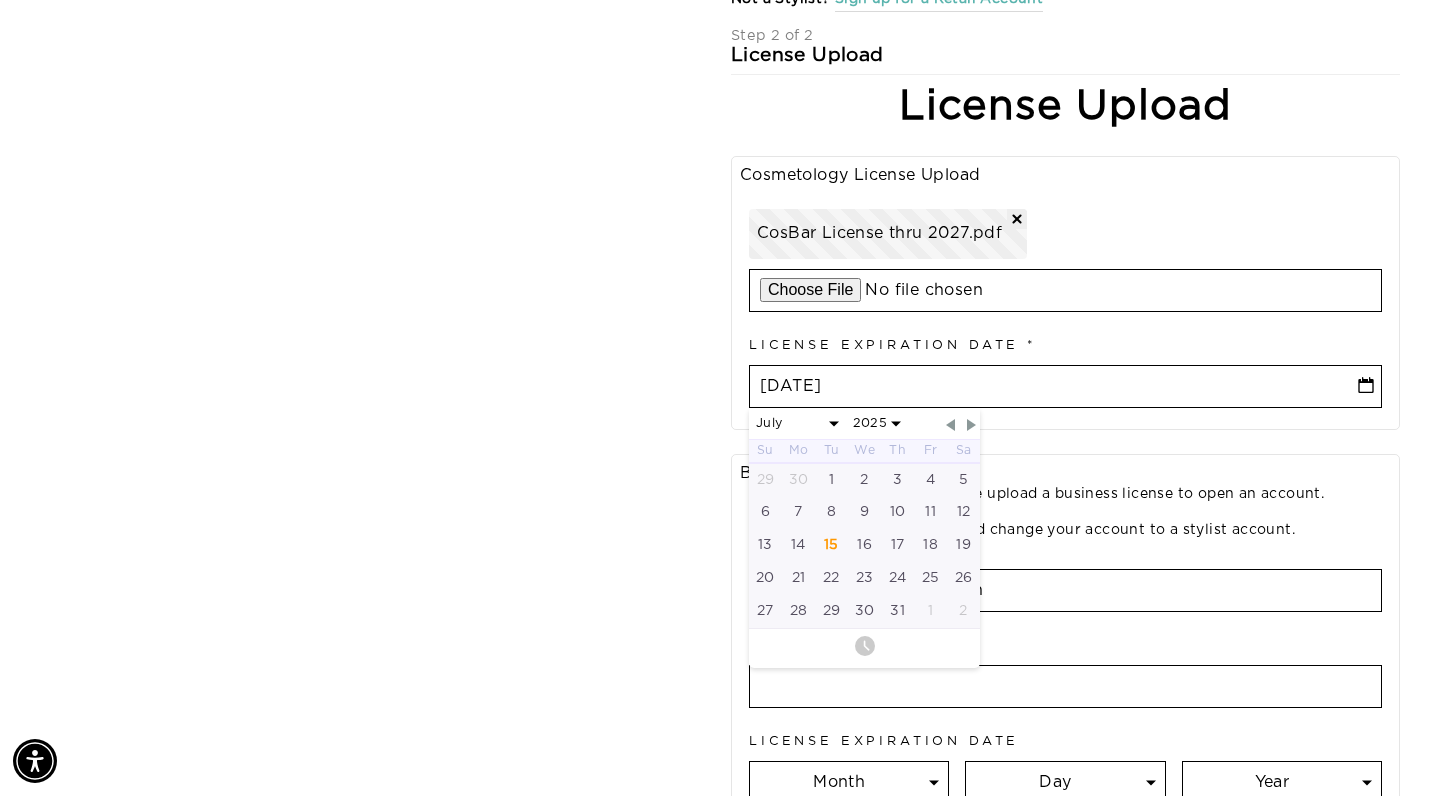 select on "8" 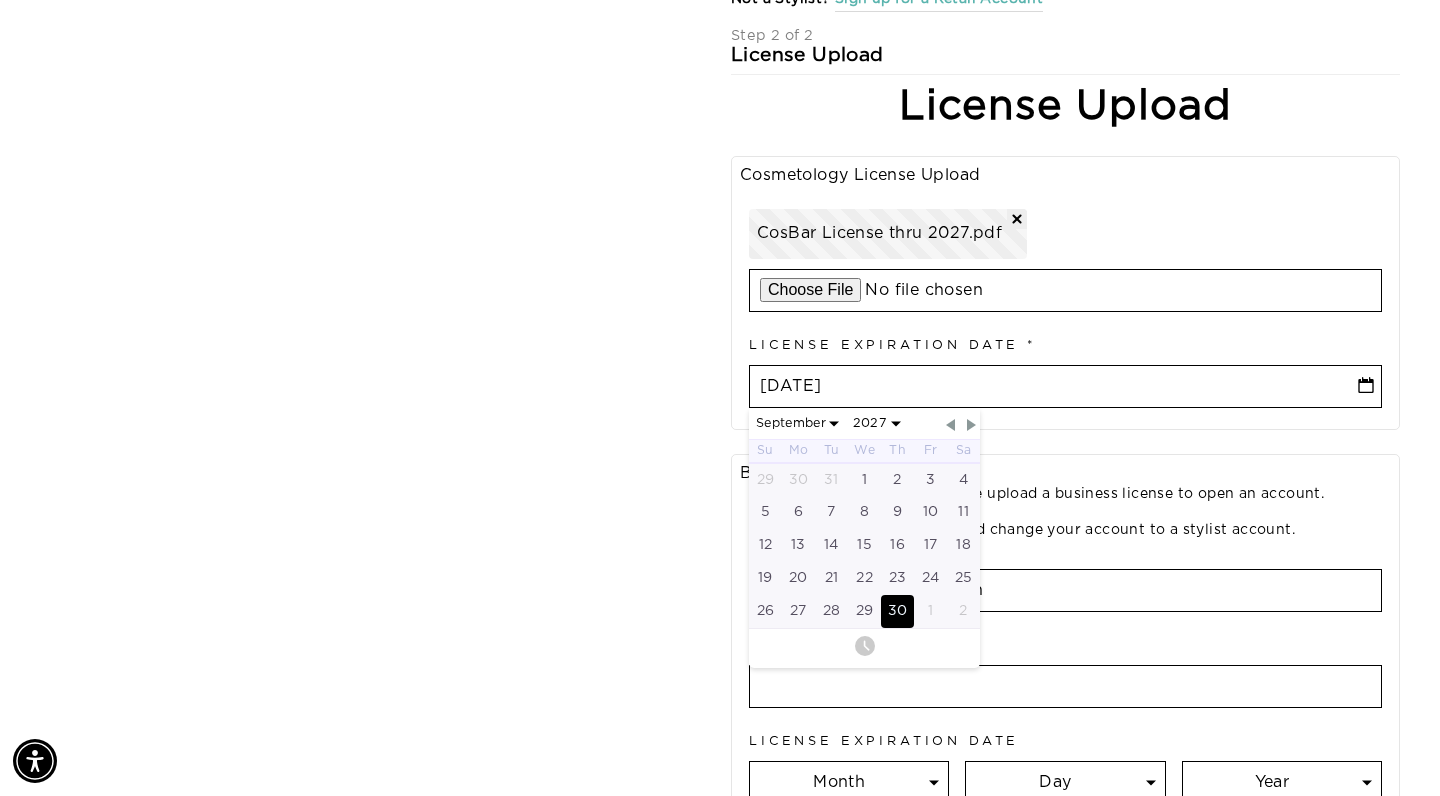 type on "[DATE]" 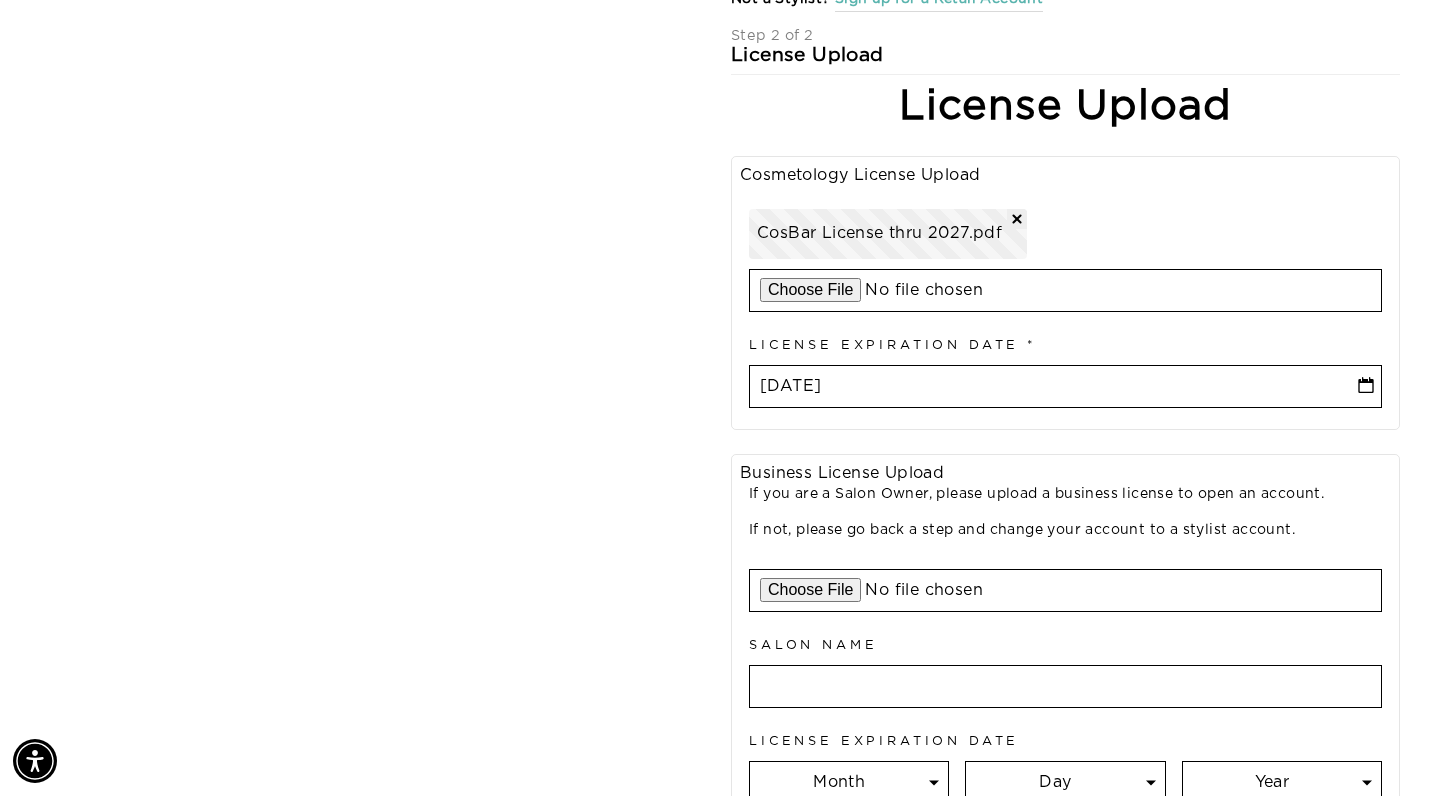 click at bounding box center [1065, 591] 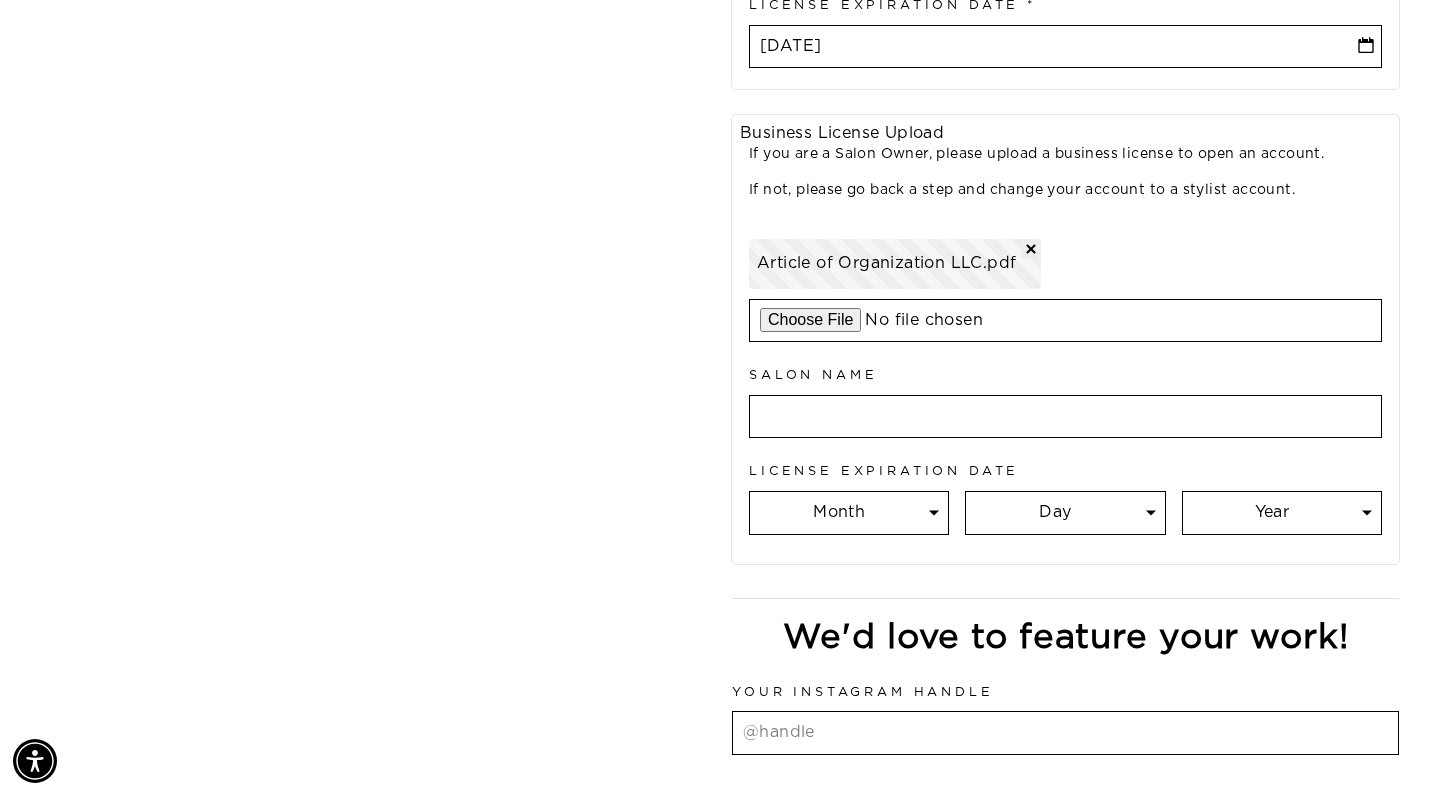 scroll, scrollTop: 864, scrollLeft: 0, axis: vertical 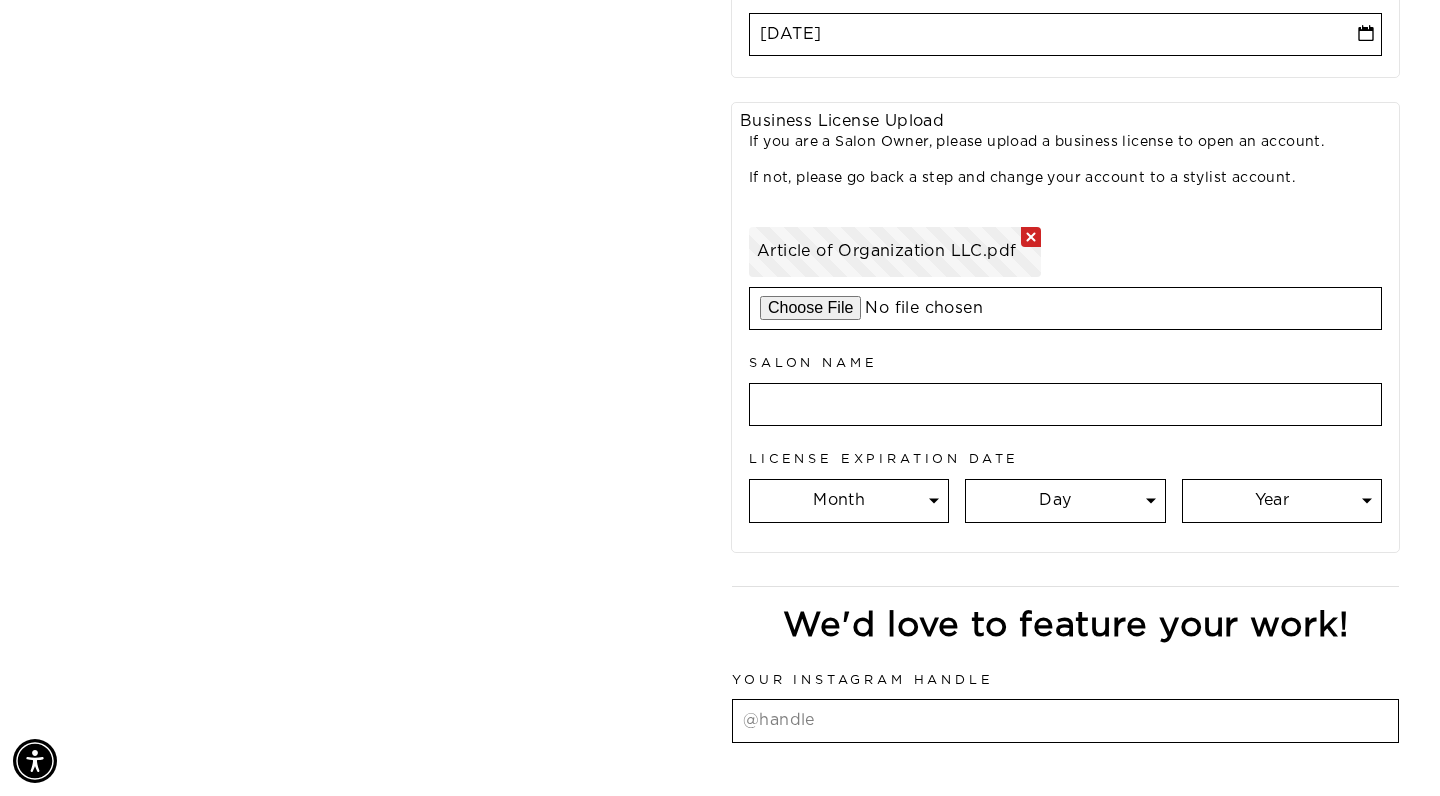 click at bounding box center [1031, 237] 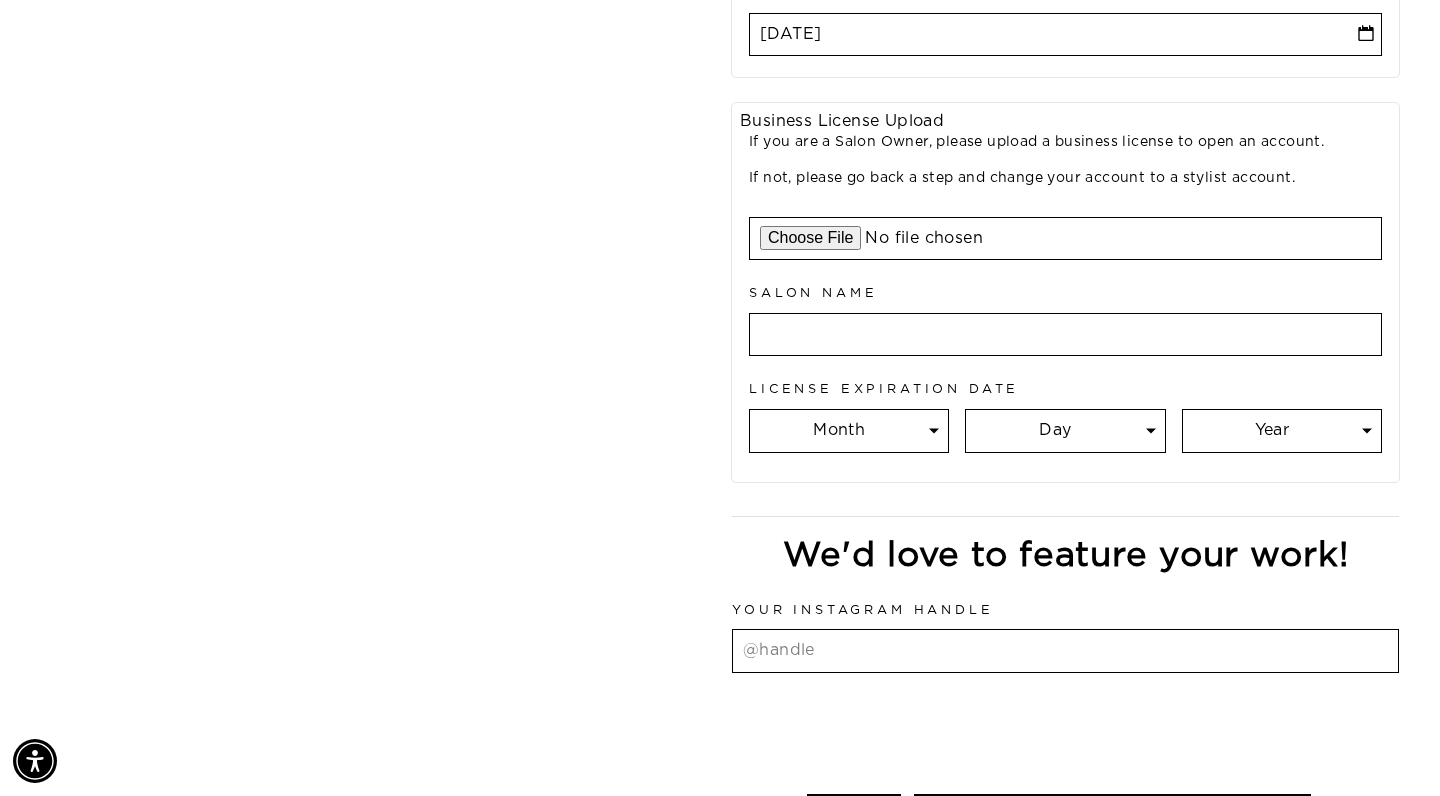 click at bounding box center [1065, 239] 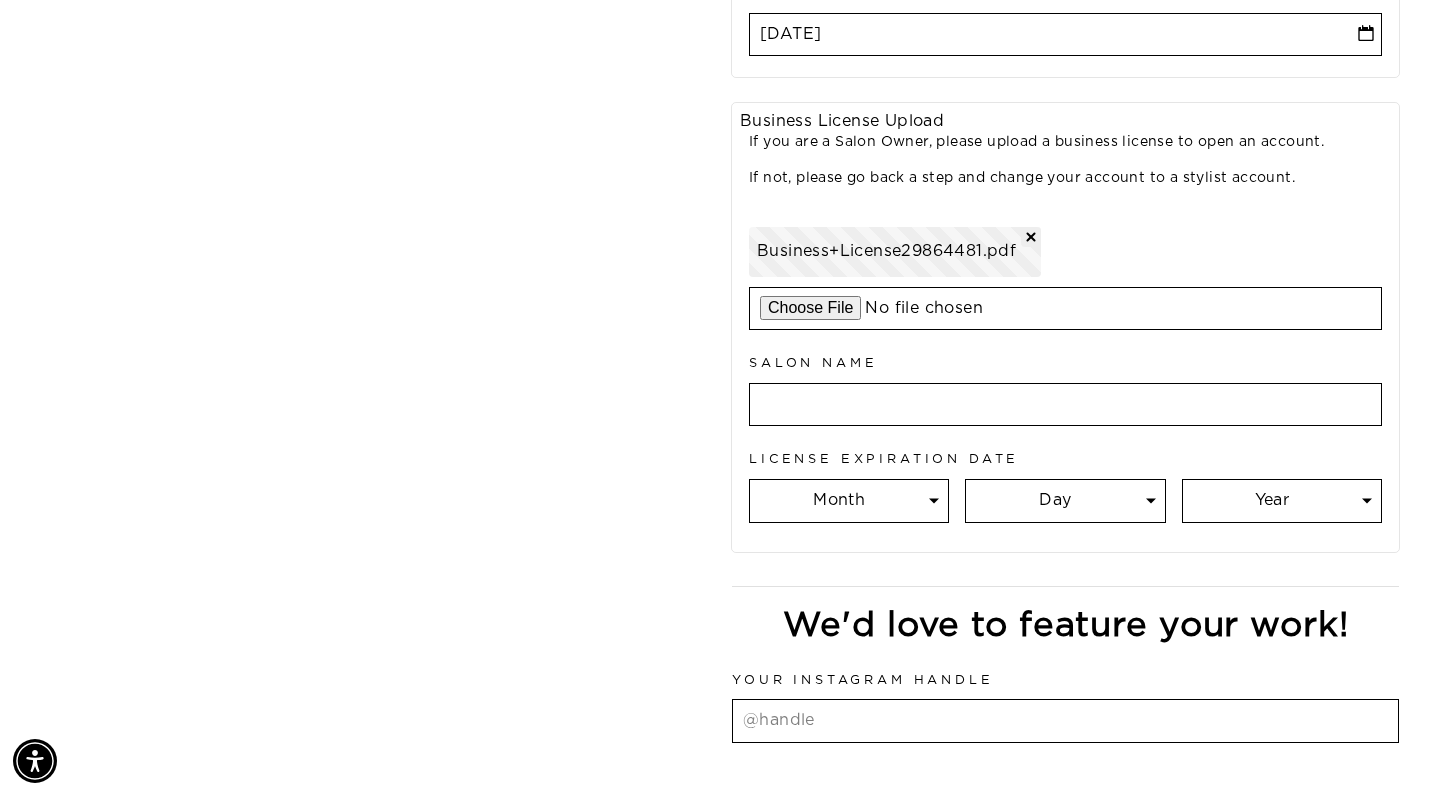 click at bounding box center [1065, 405] 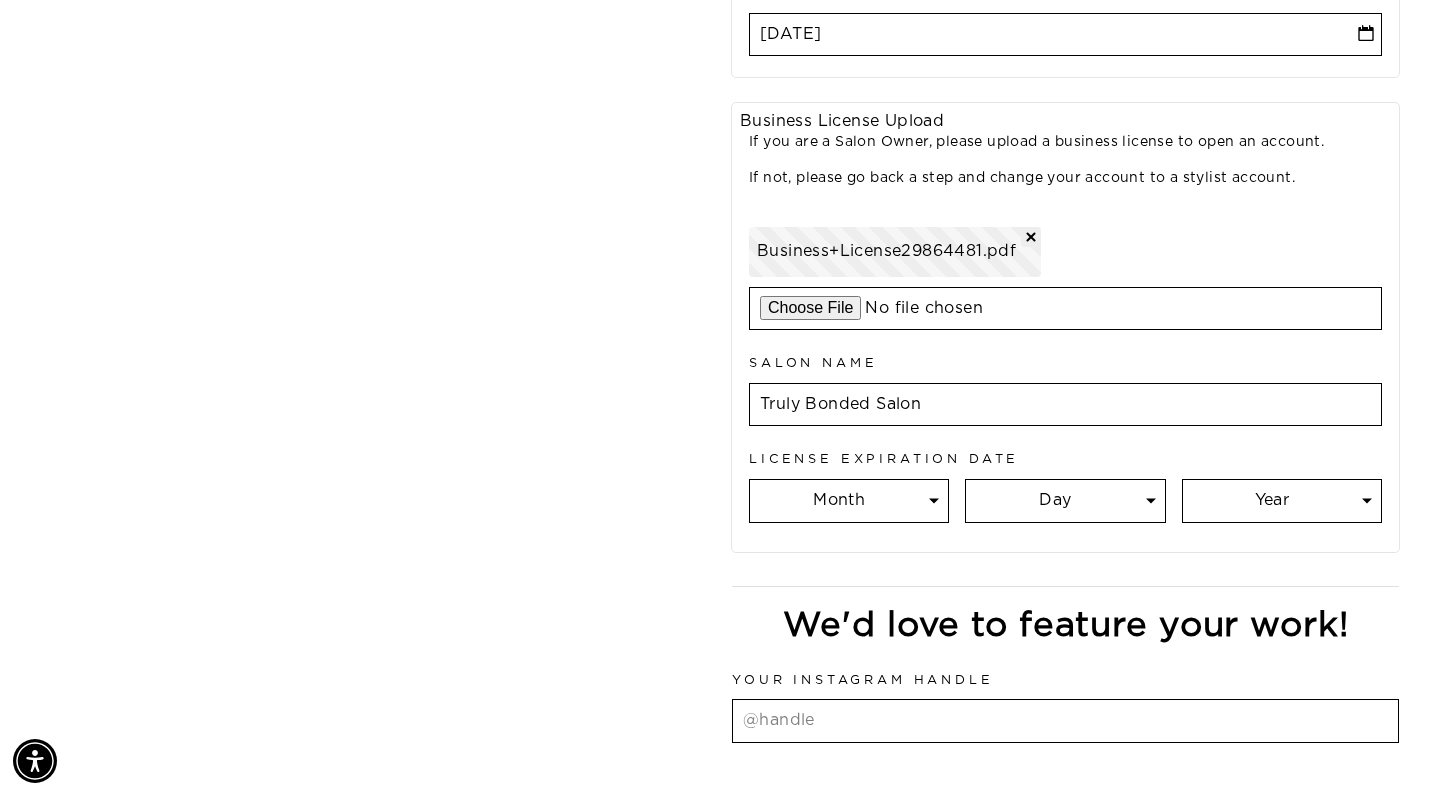 type on "Truly Bonded Salon" 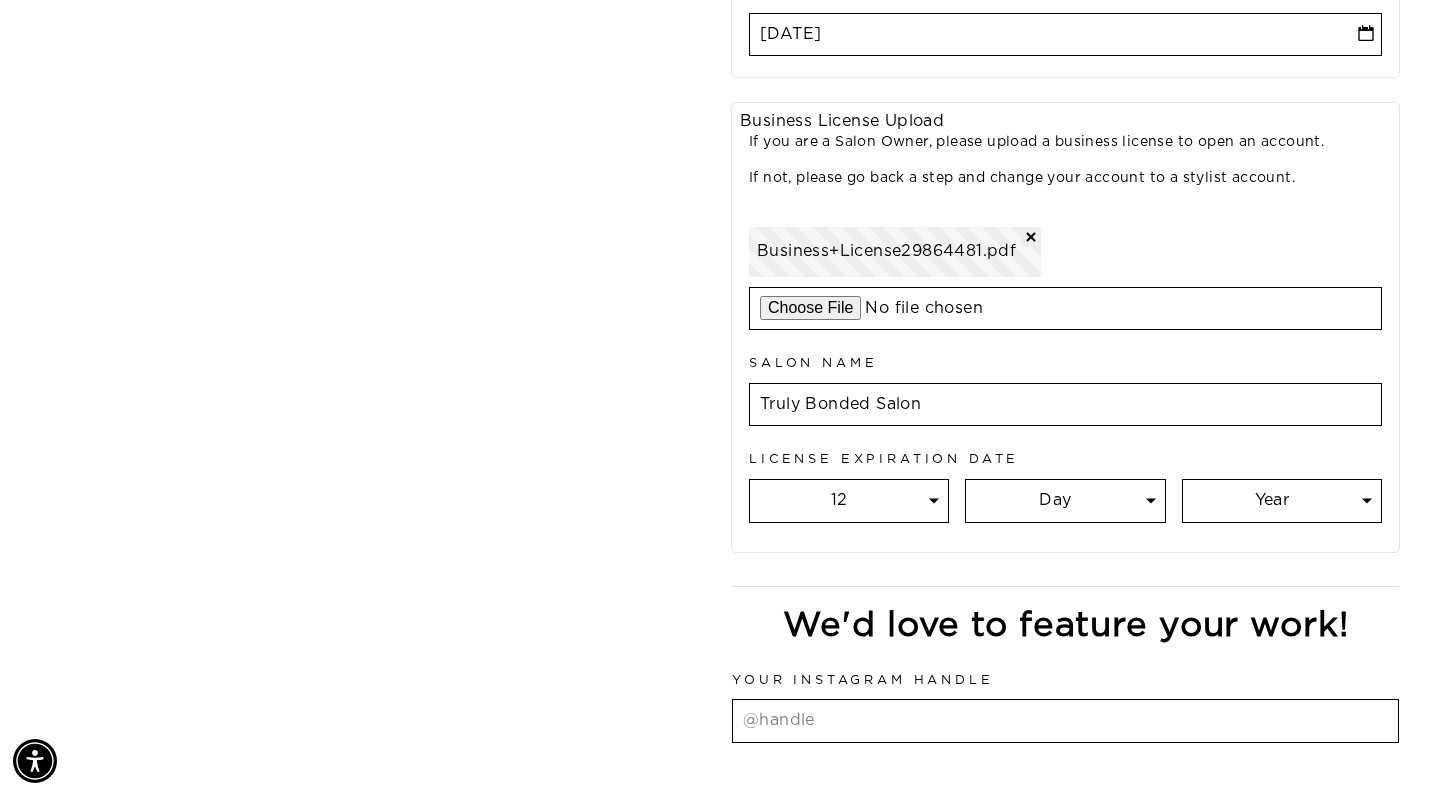 select on "31" 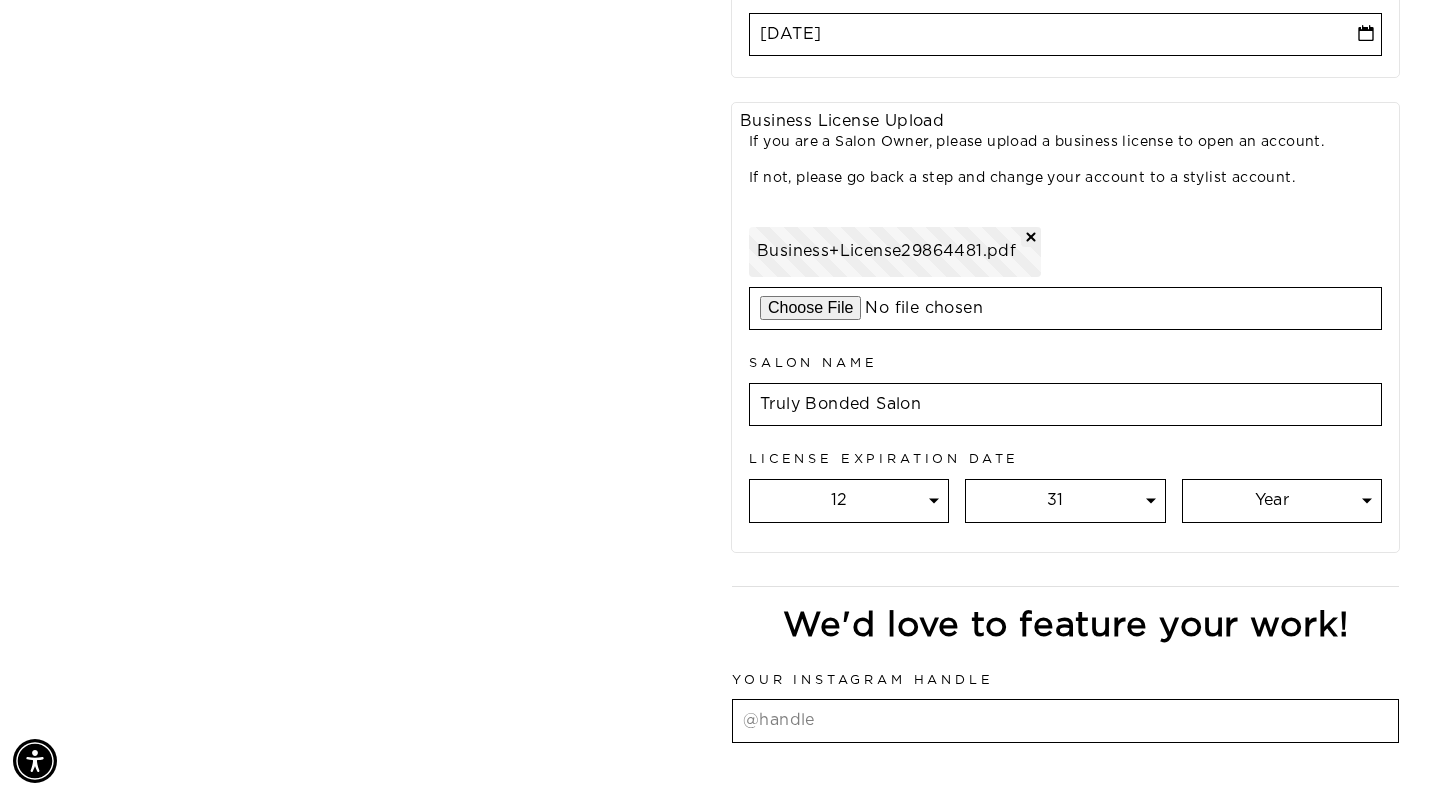 select on "2025" 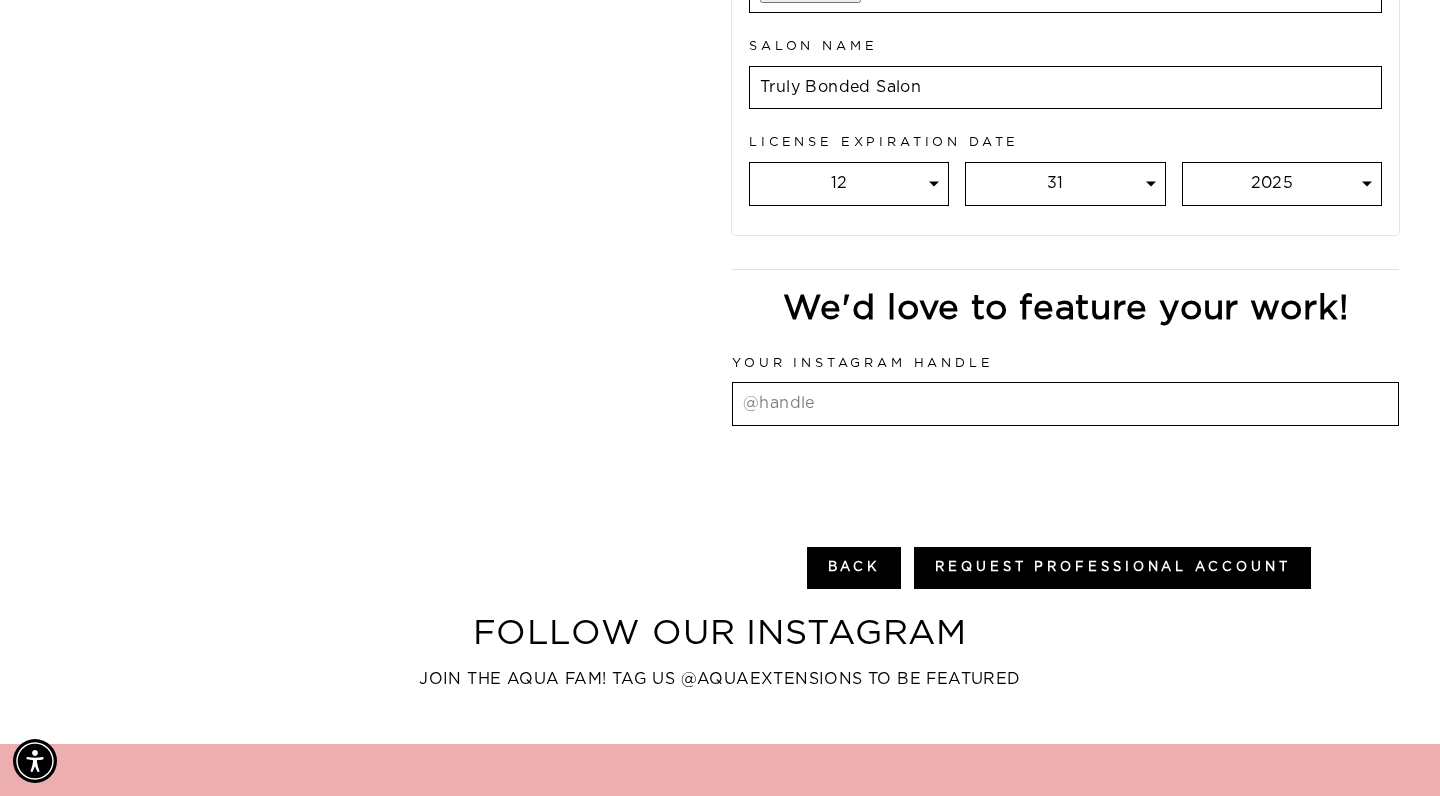 scroll, scrollTop: 1187, scrollLeft: 0, axis: vertical 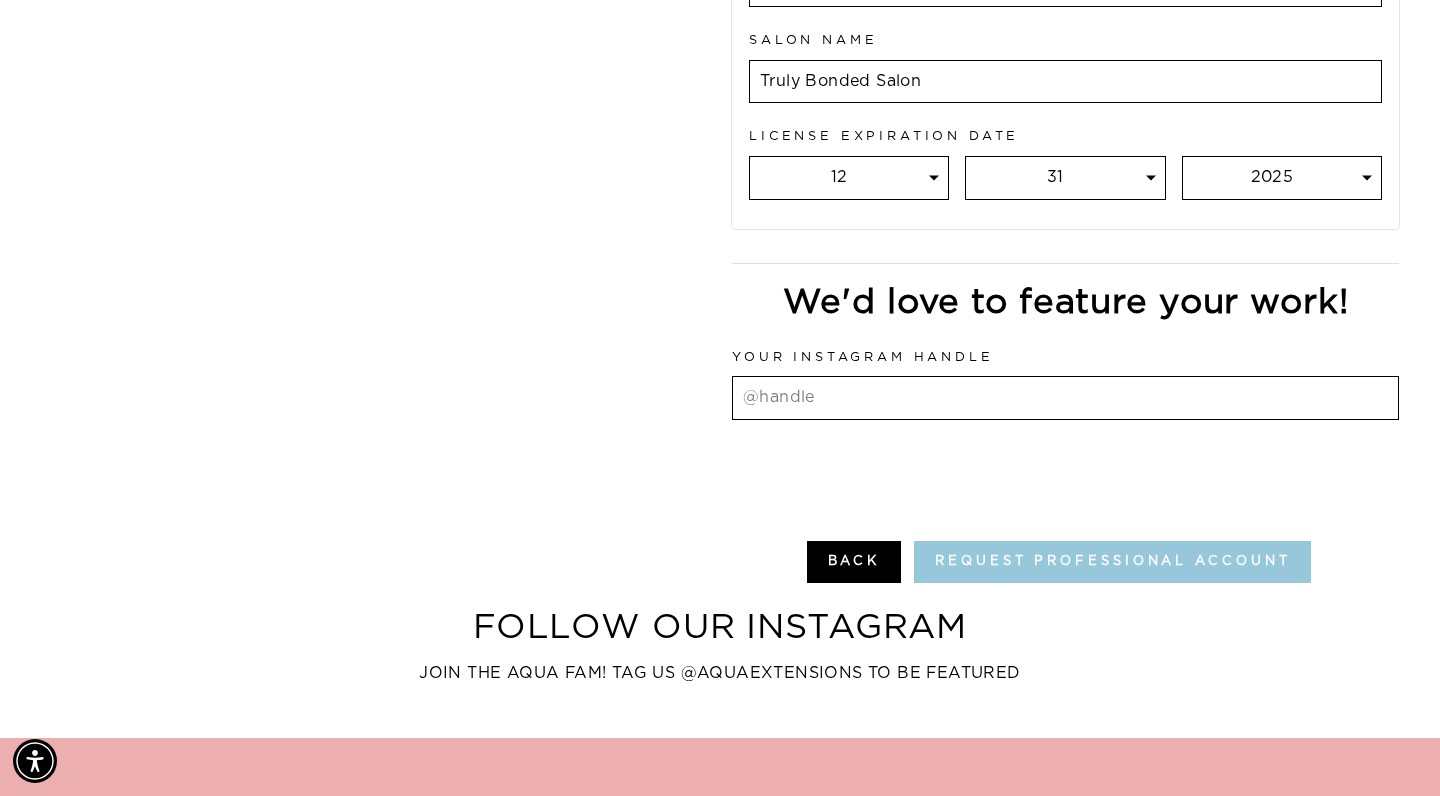 click on "Request Professional Account" at bounding box center [1112, 562] 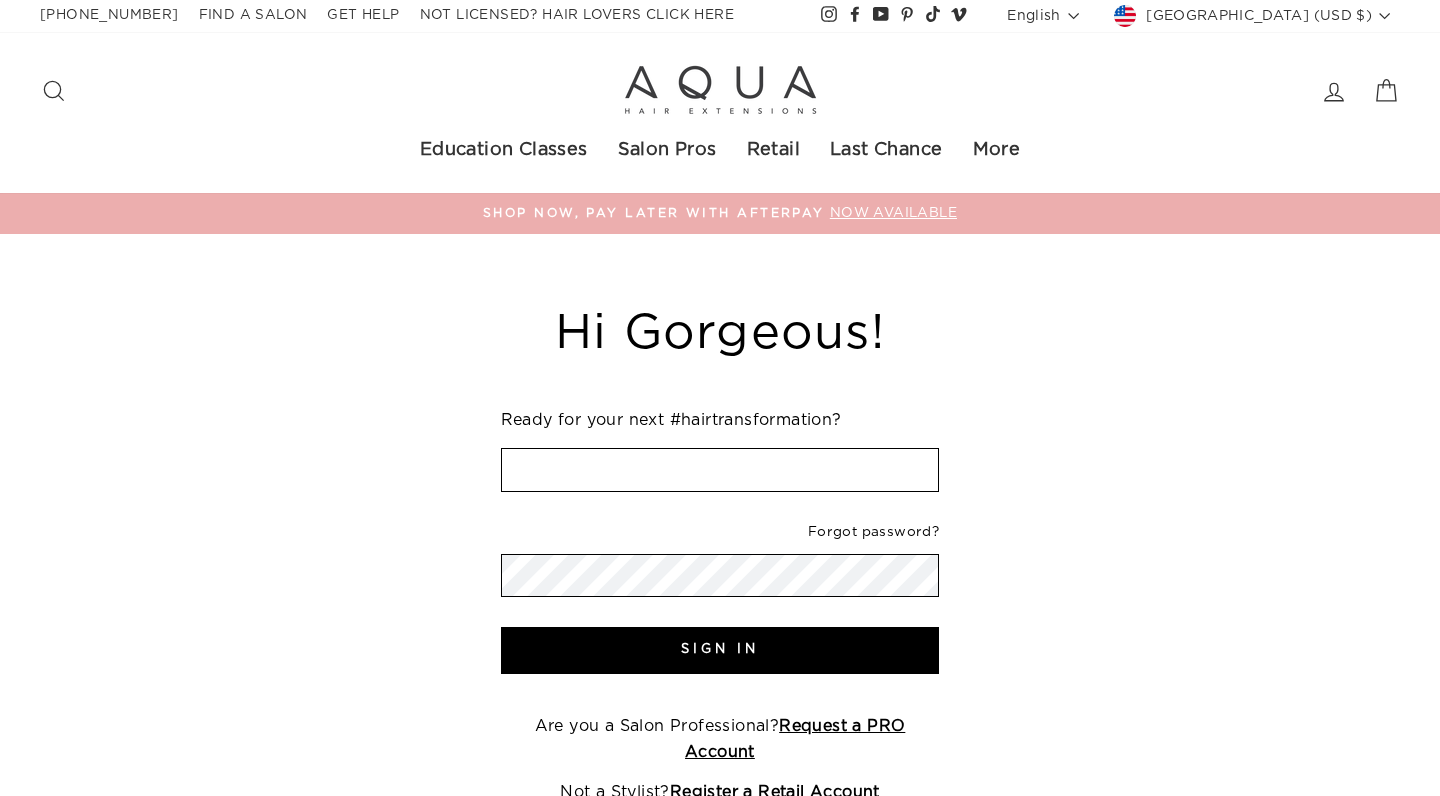 scroll, scrollTop: 0, scrollLeft: 0, axis: both 